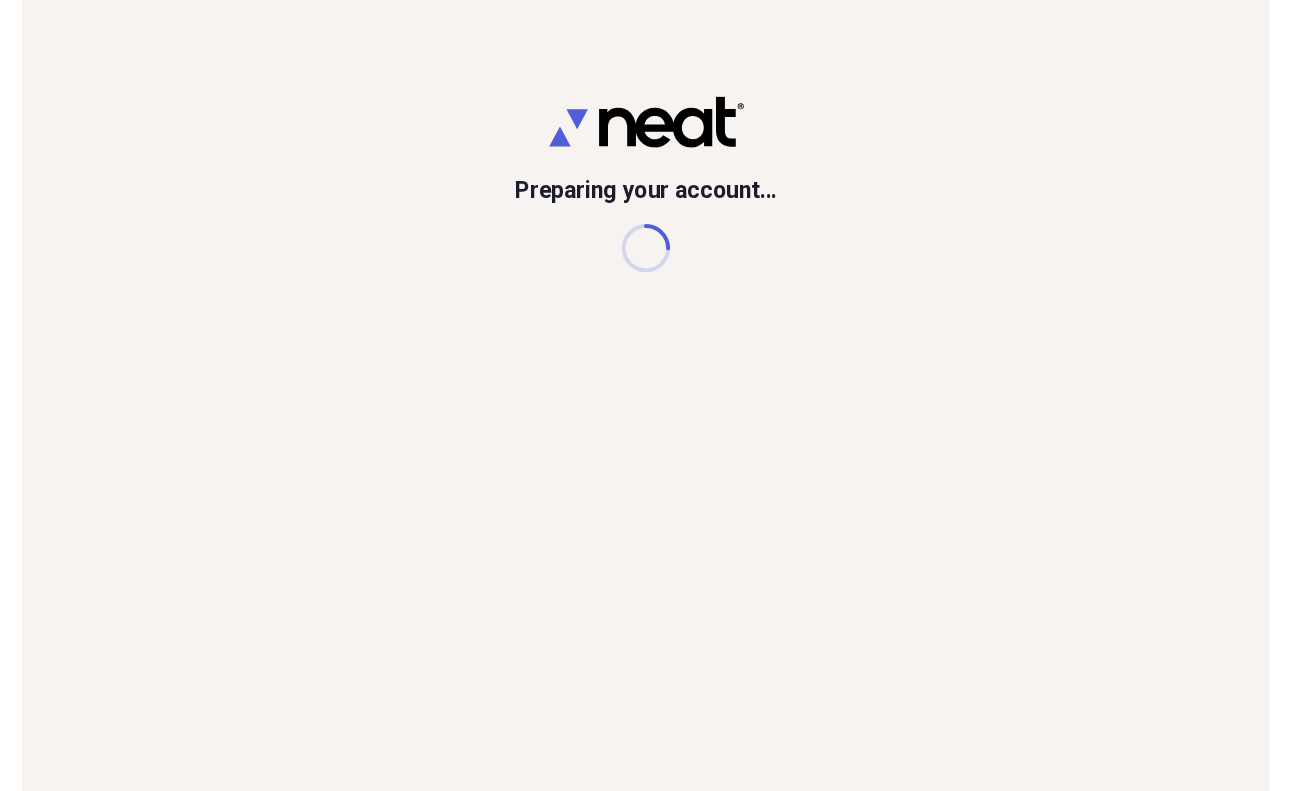 scroll, scrollTop: 0, scrollLeft: 0, axis: both 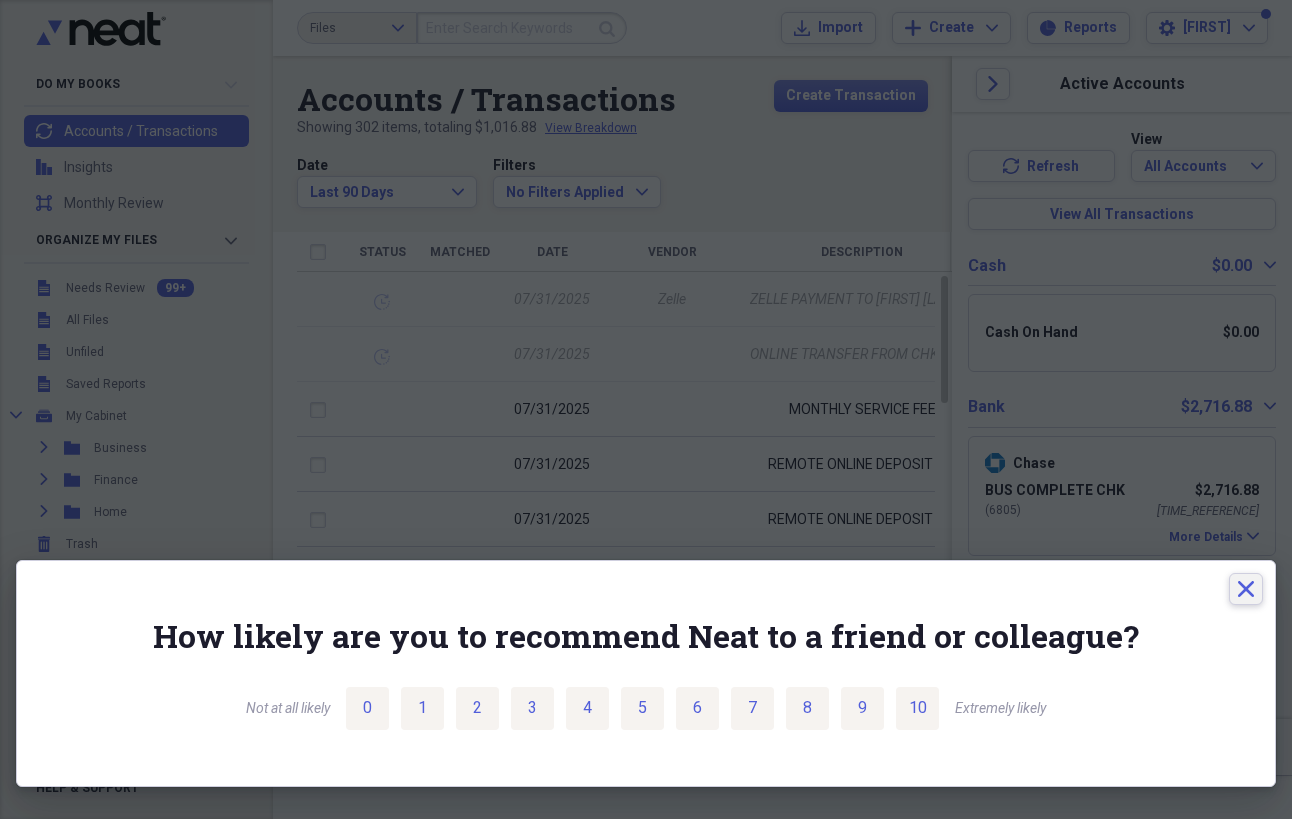 click on "Close" 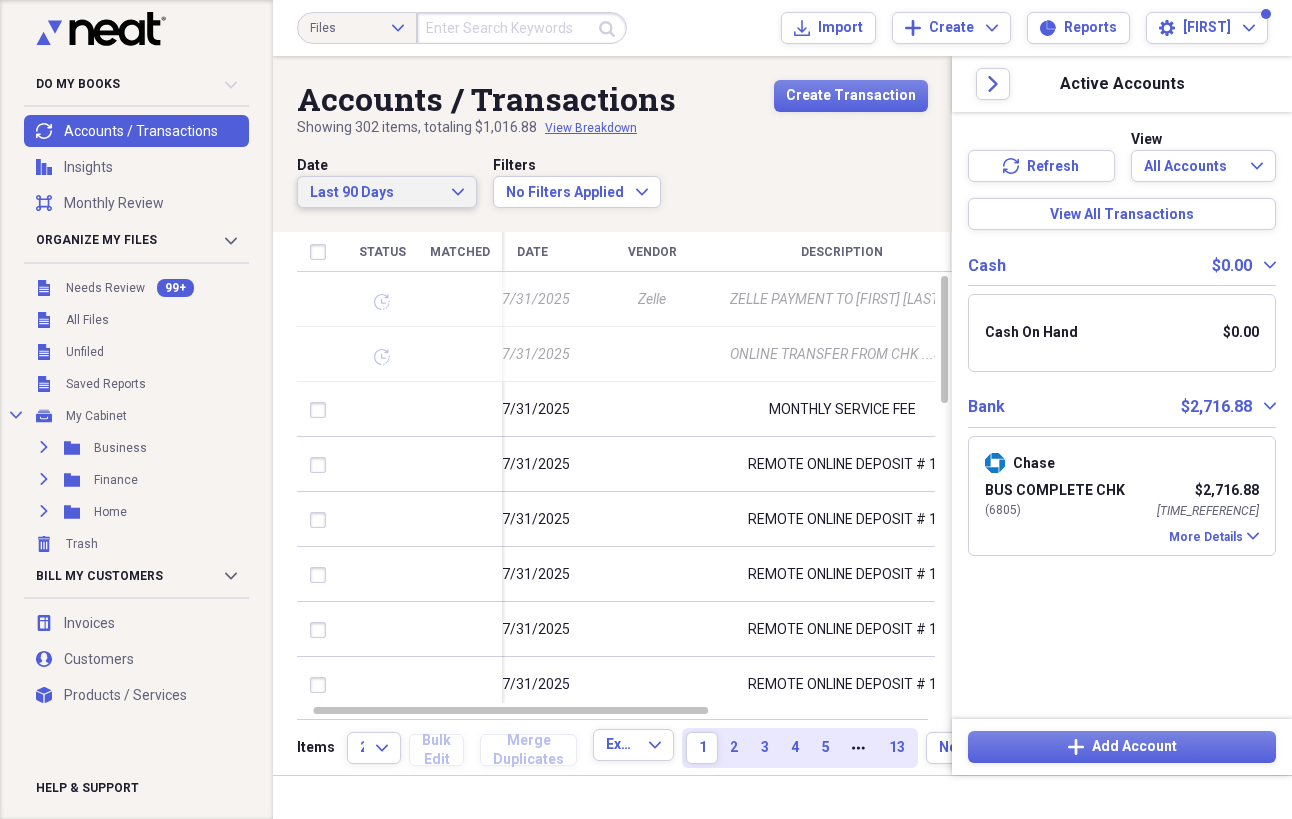 click on "Last 90 Days" at bounding box center (375, 193) 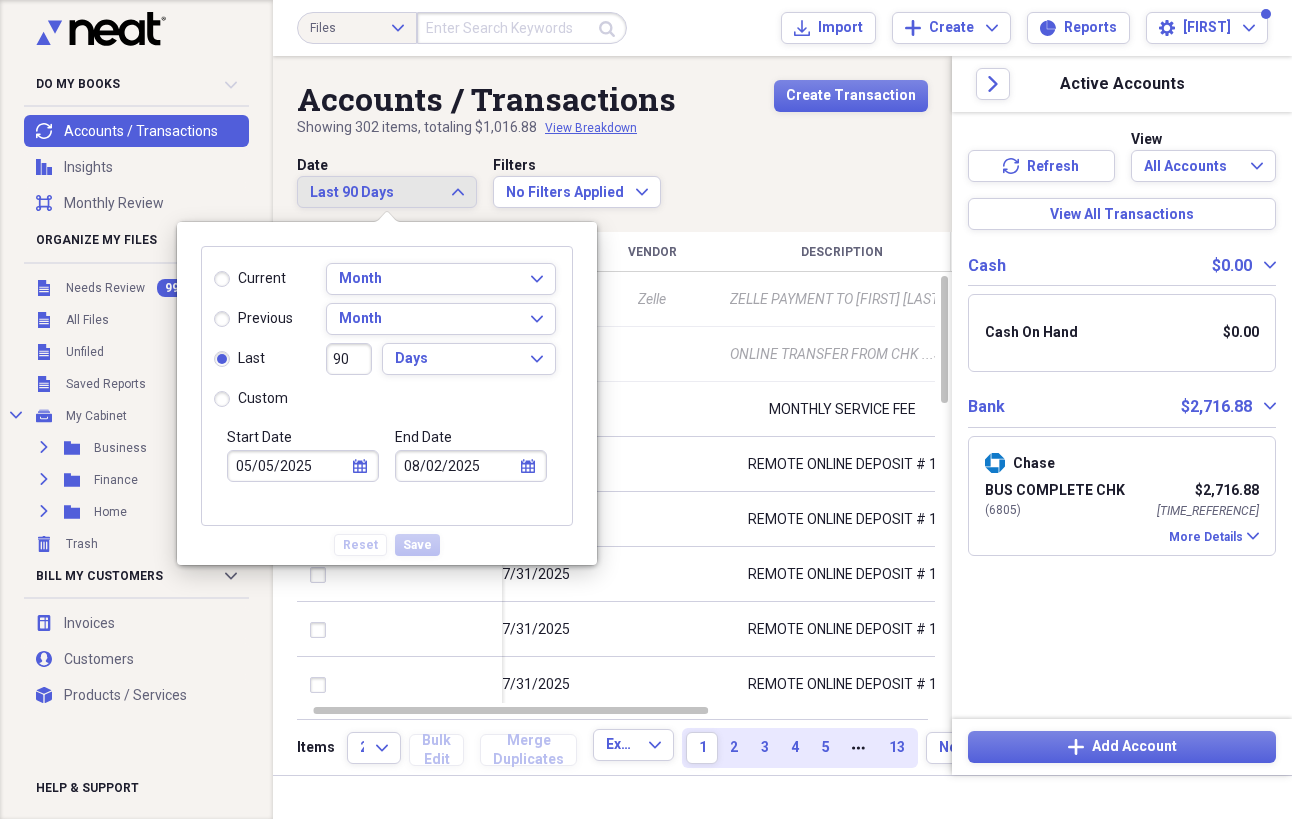 click on "90" at bounding box center [349, 359] 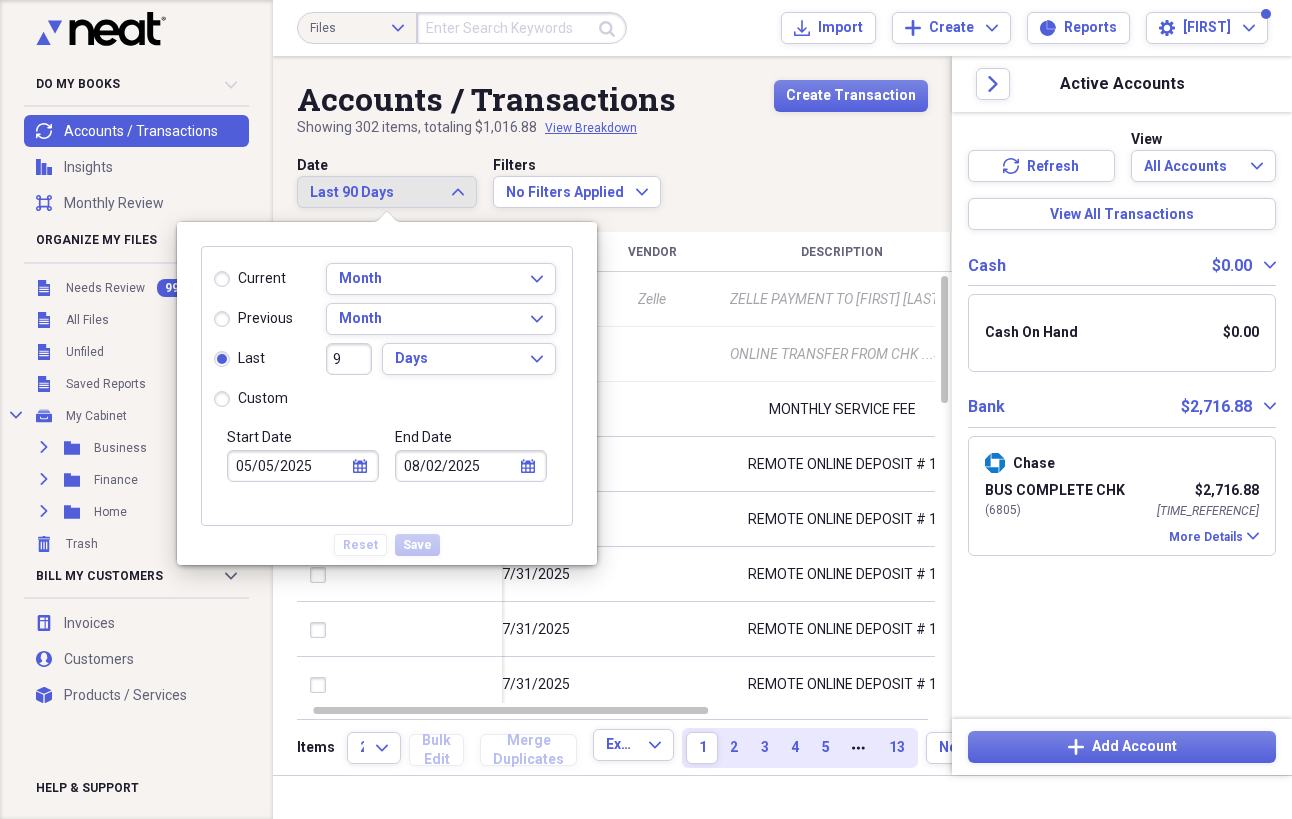 type on "07/25/2025" 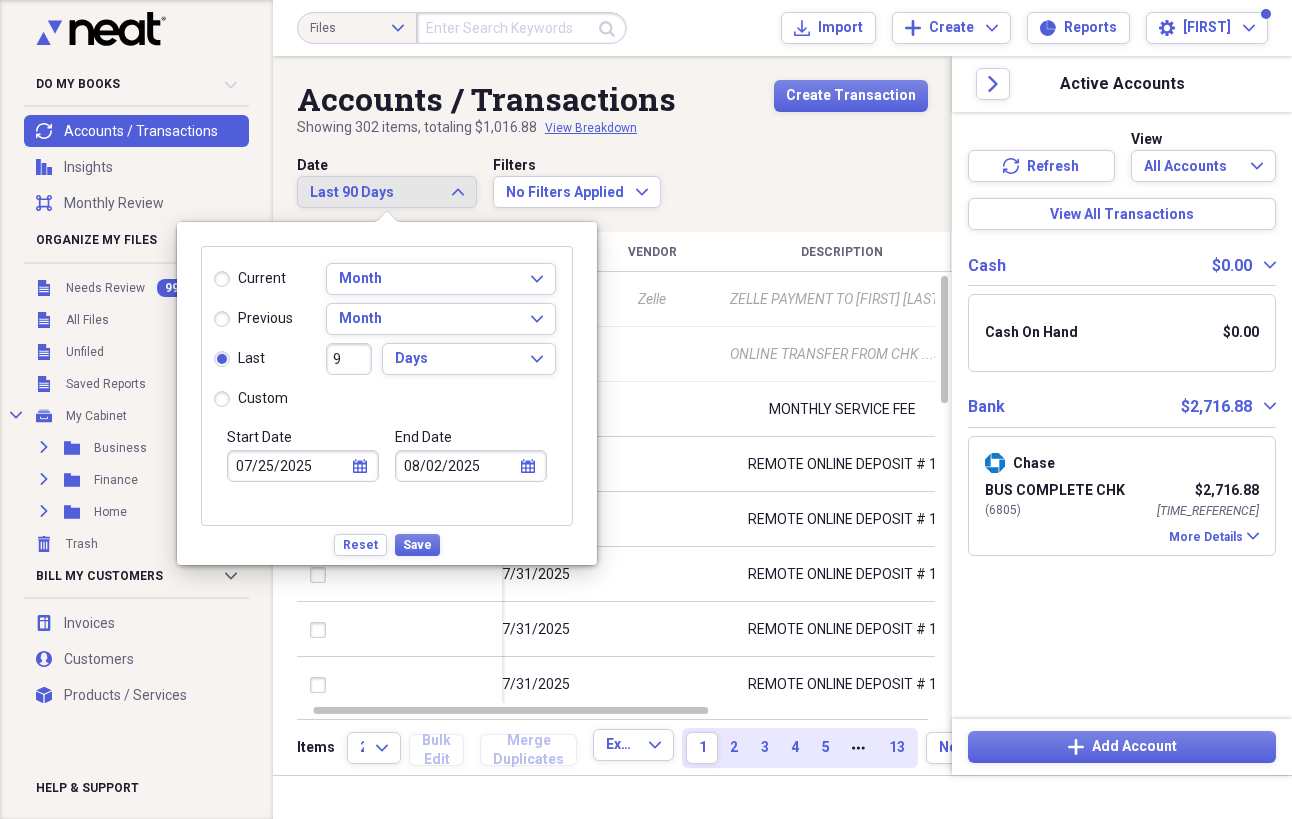 type on "91" 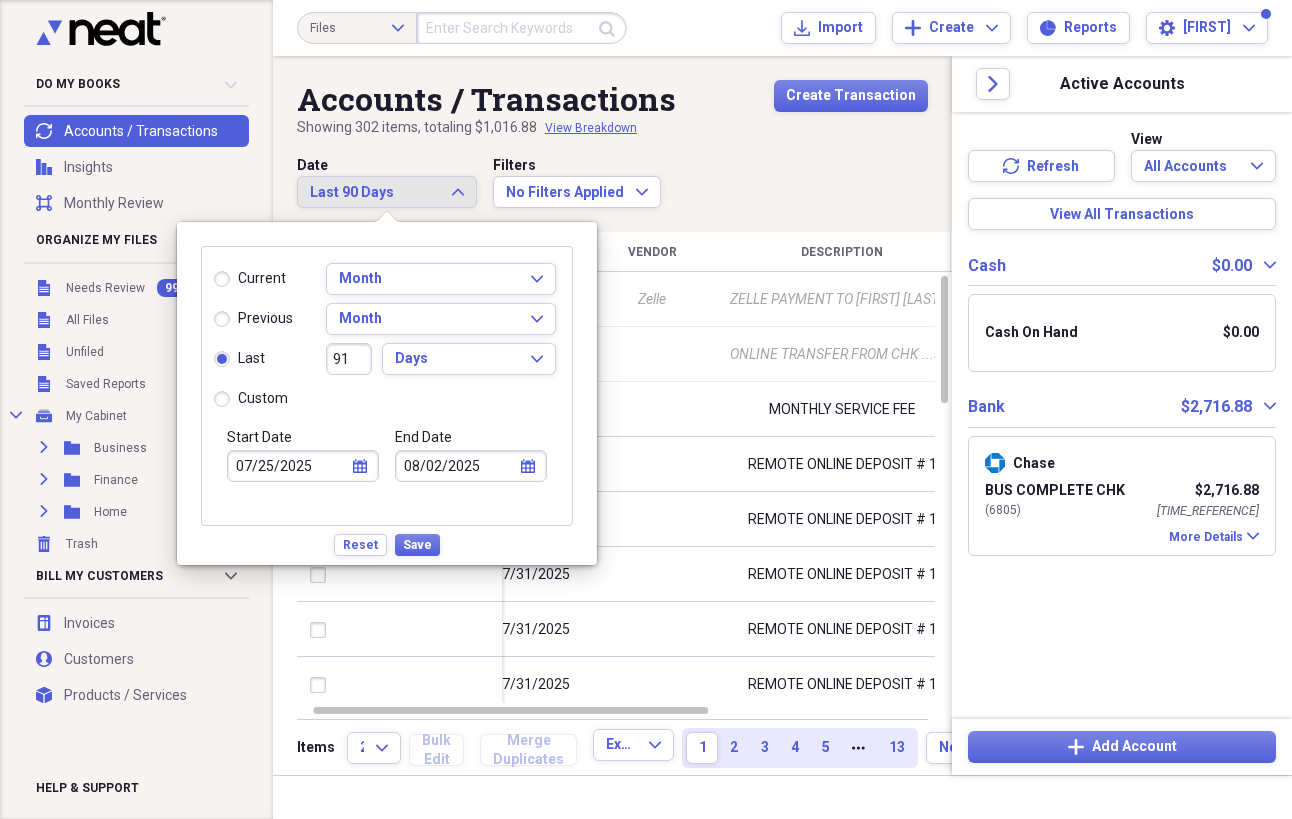 type on "05/04/2025" 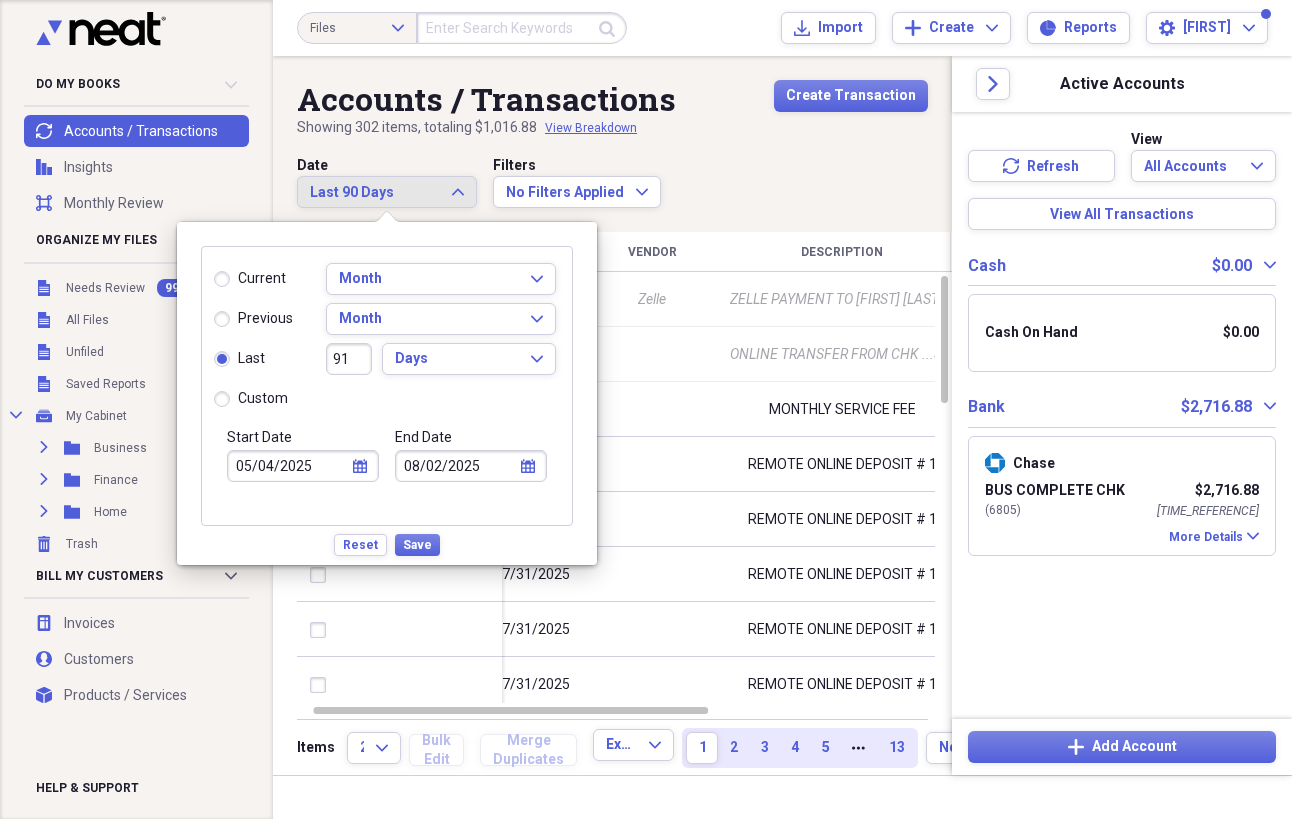 type on "919" 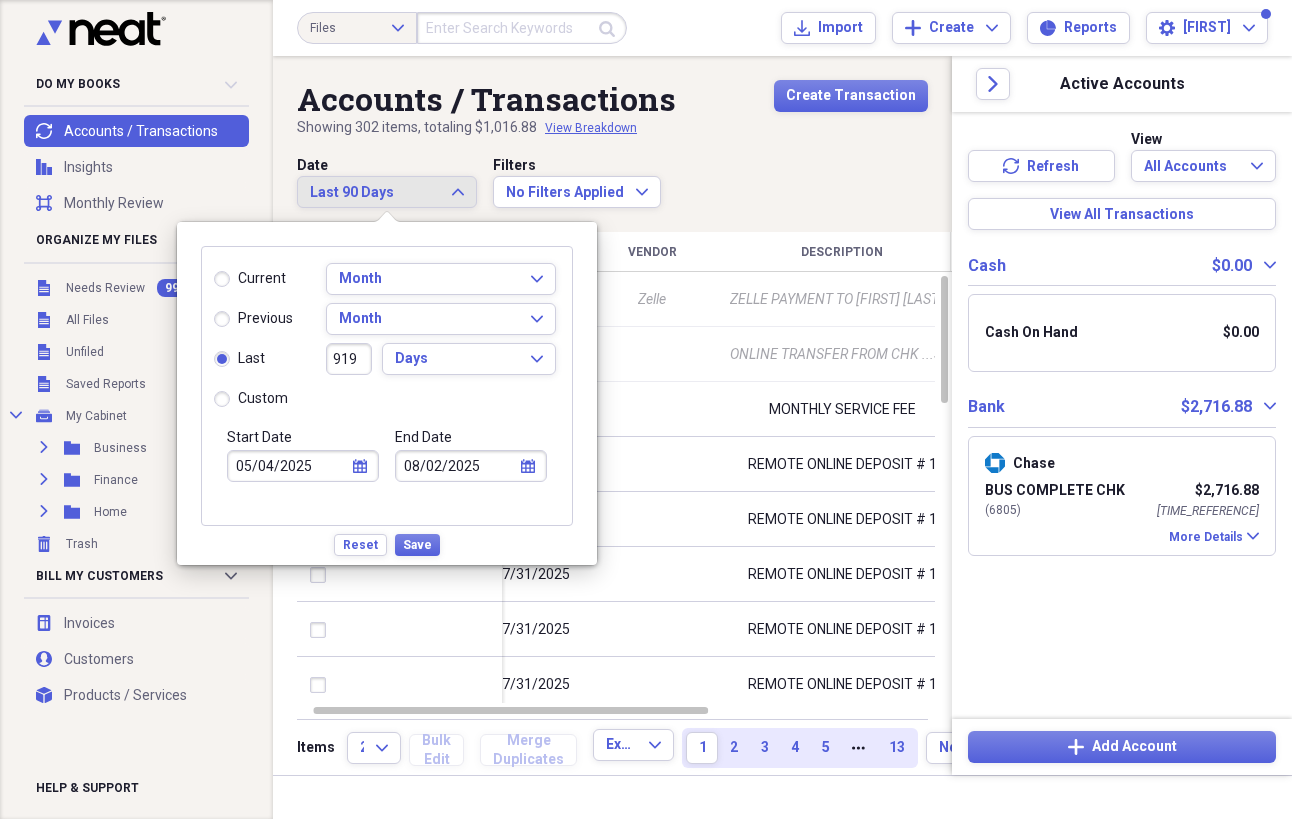 type on "[DATE]" 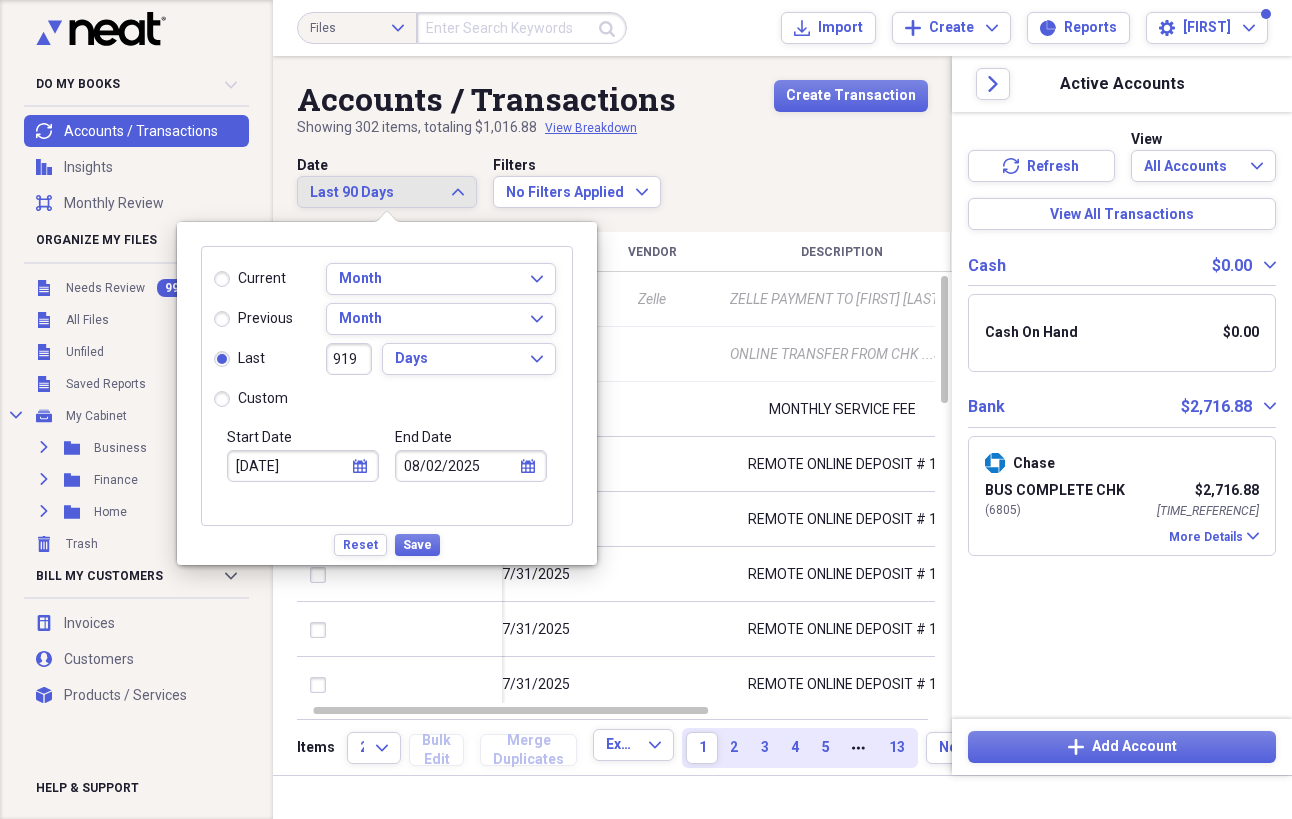 type on "91" 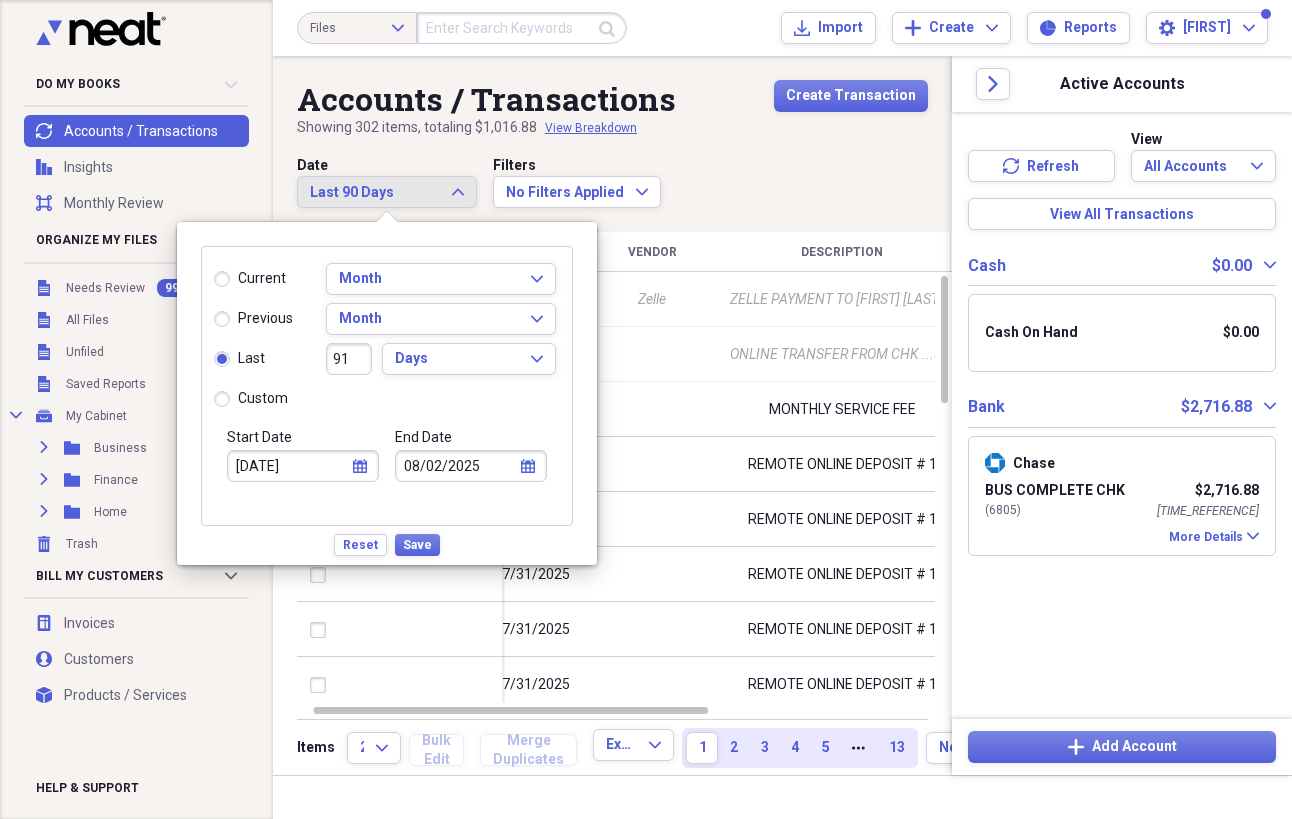 type on "05/04/2025" 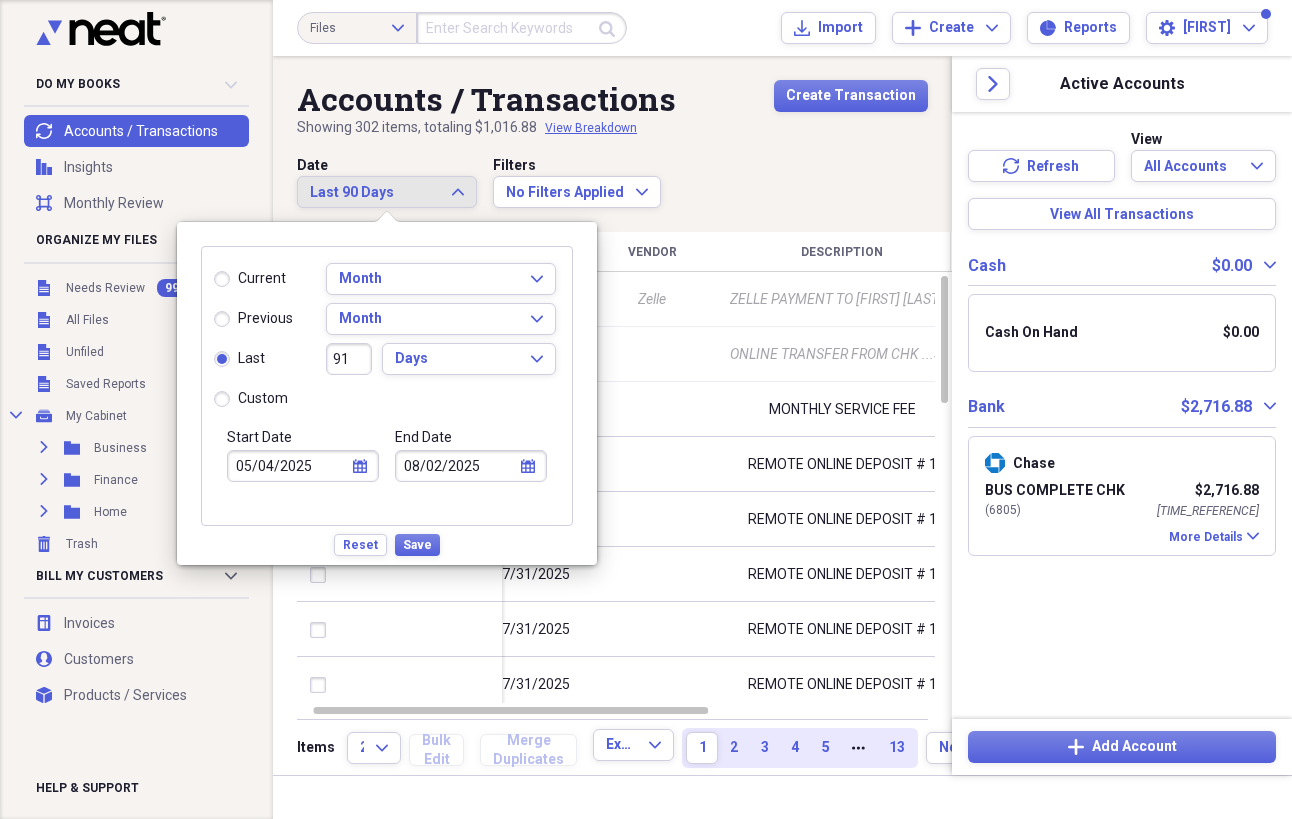 type on "918" 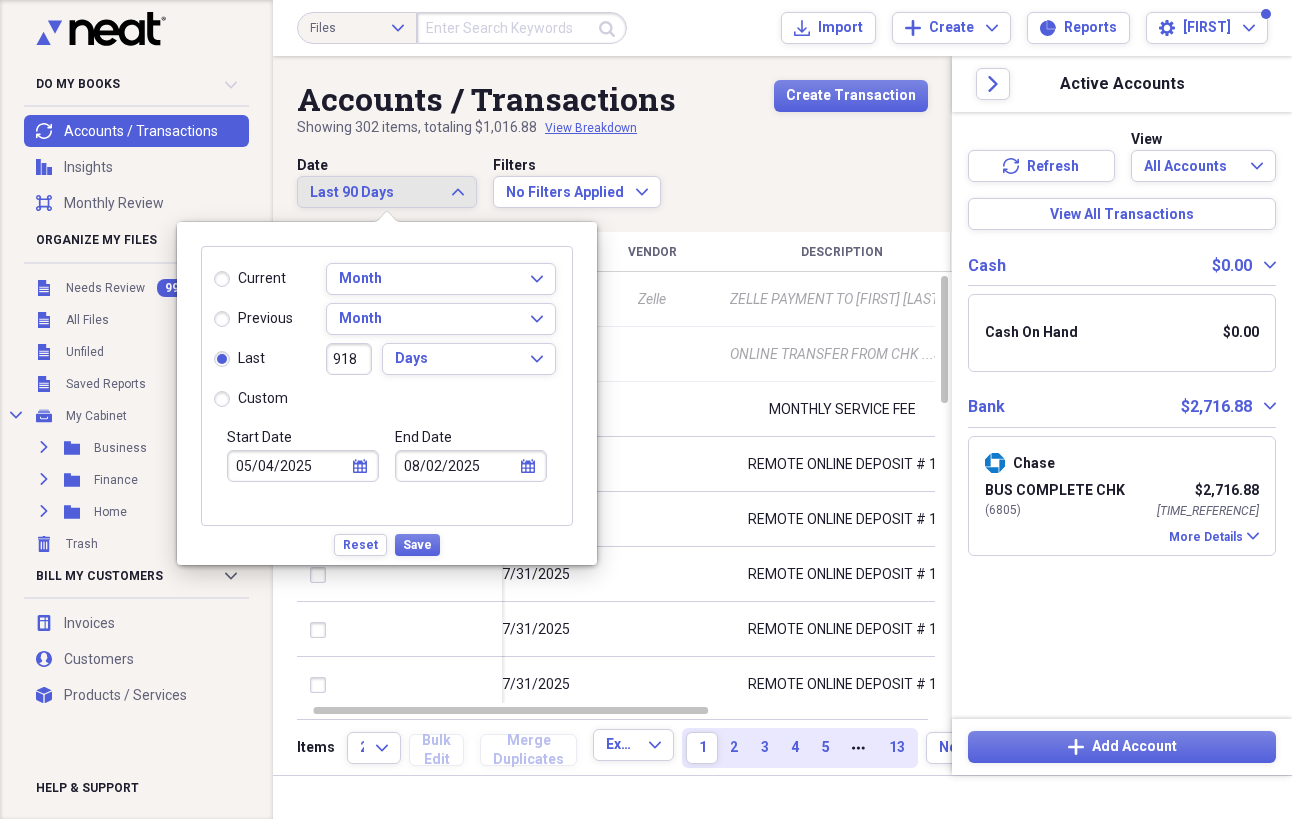 type on "01/28/2023" 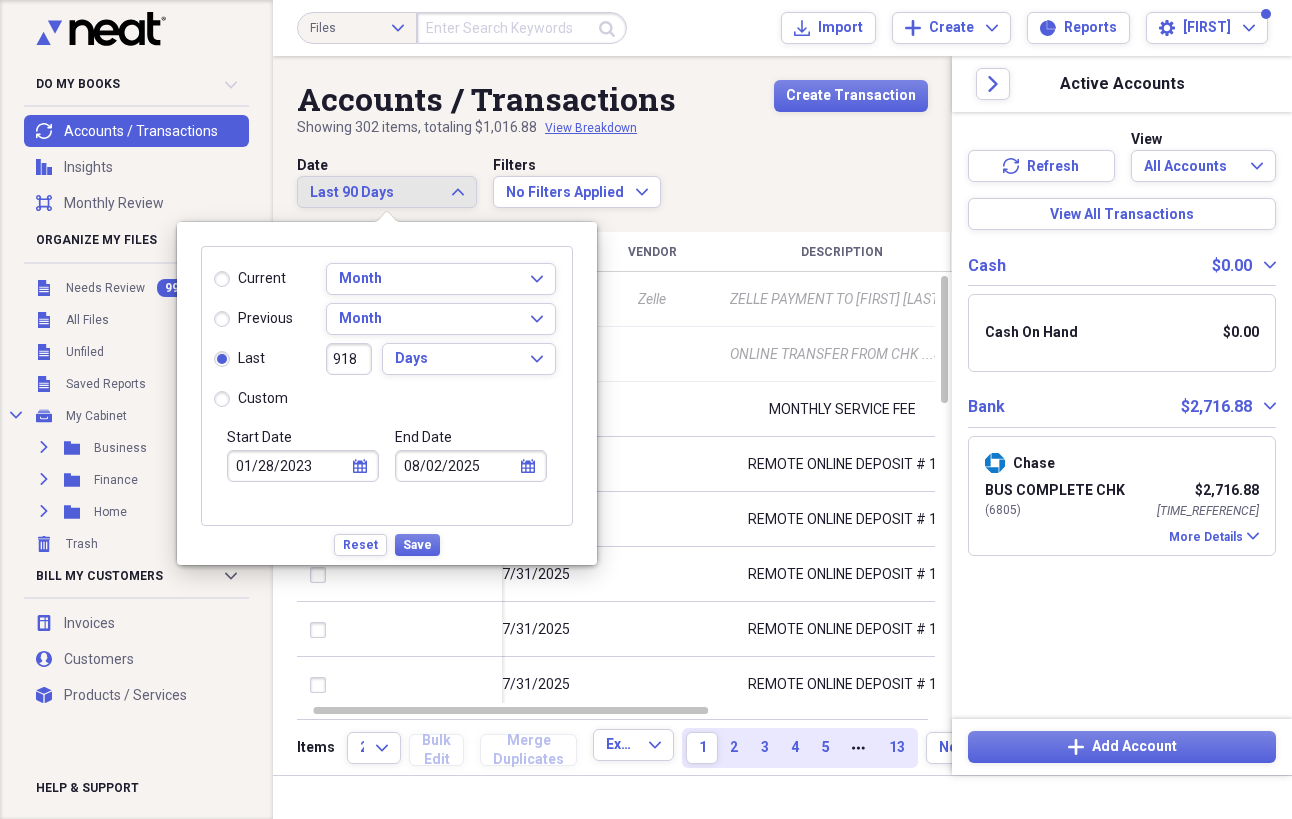 type on "9180" 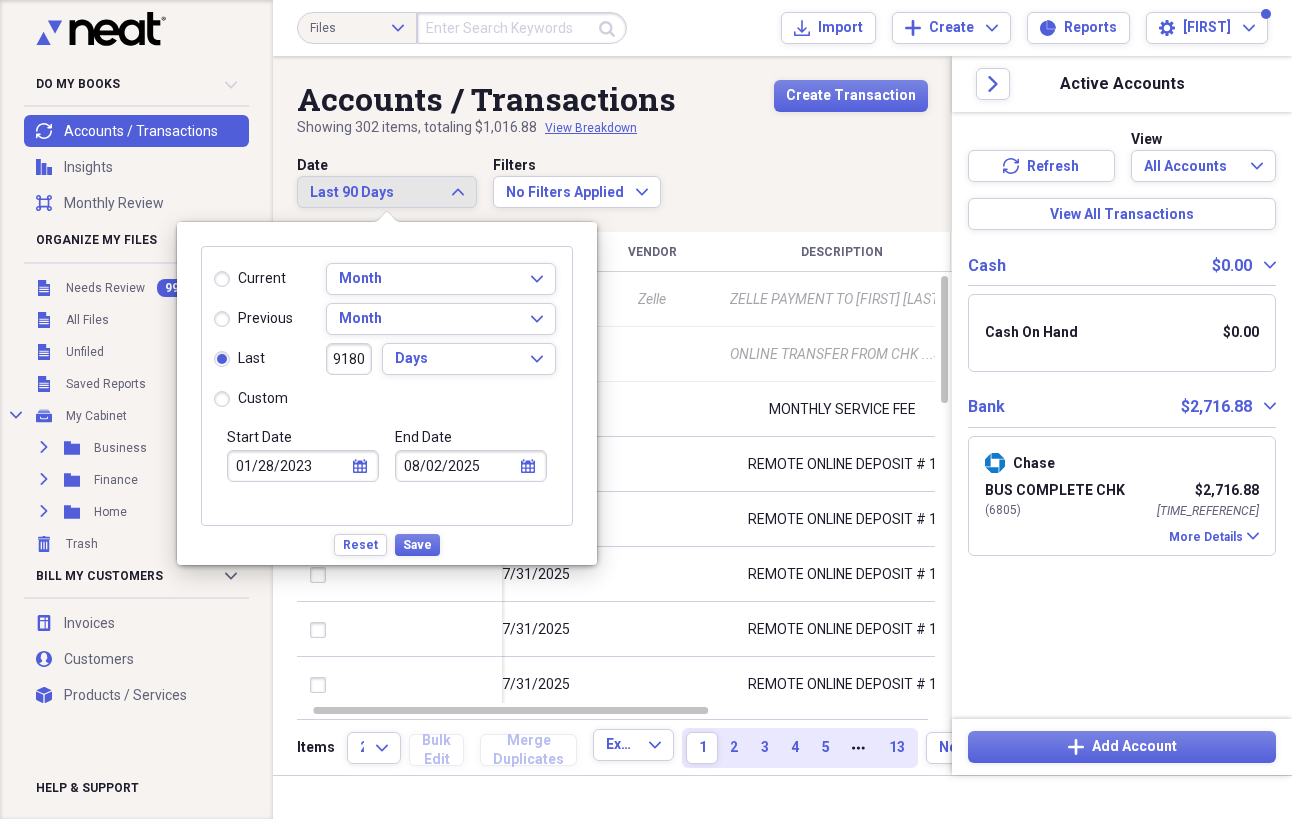 type on "[DATE]" 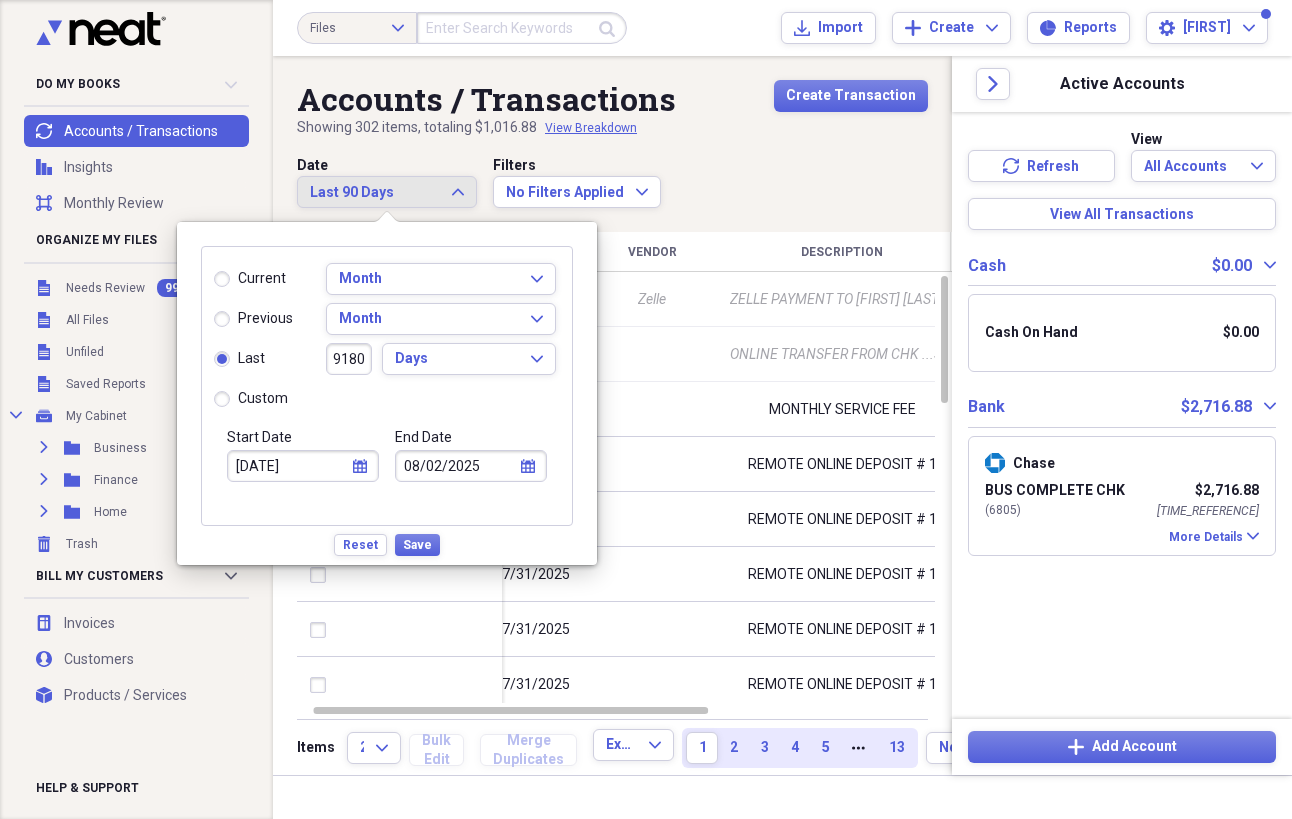 type on "918" 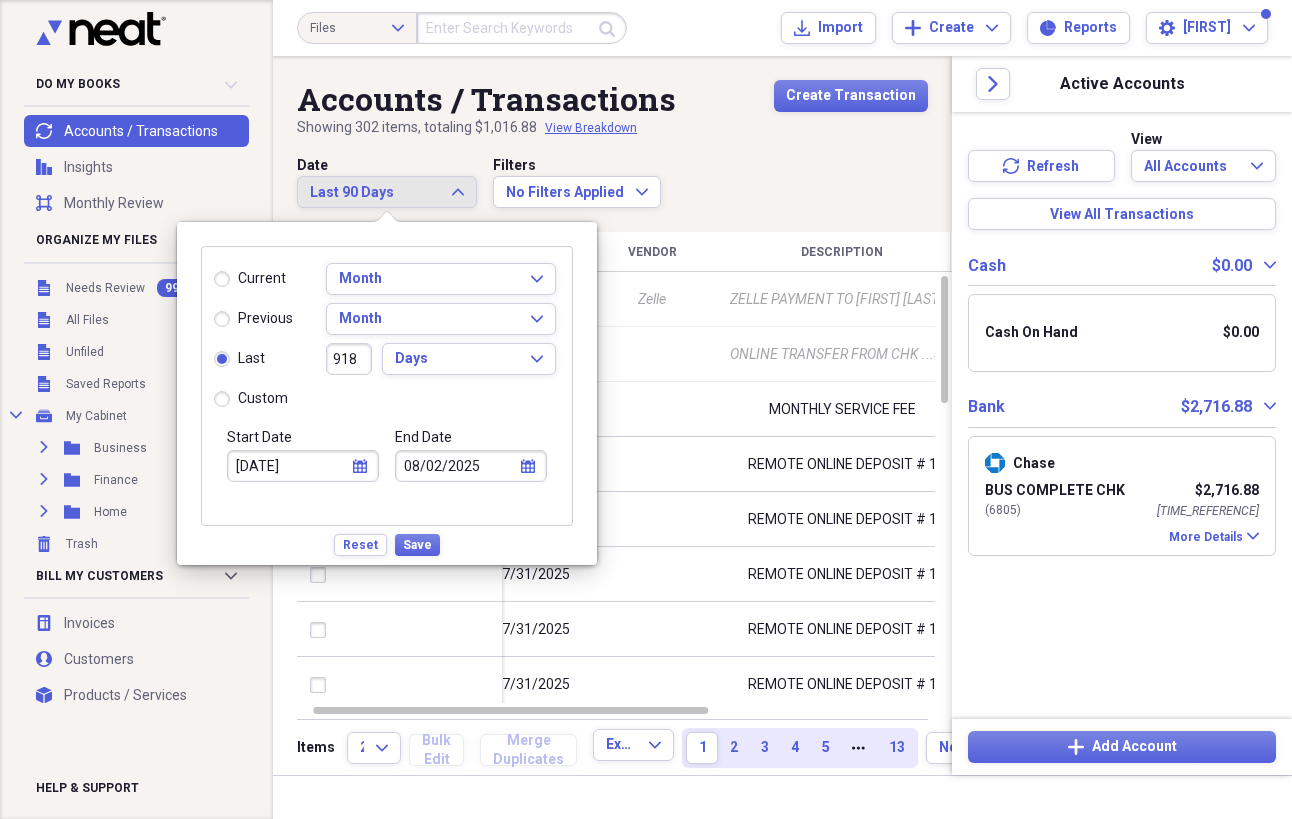 type on "01/28/2023" 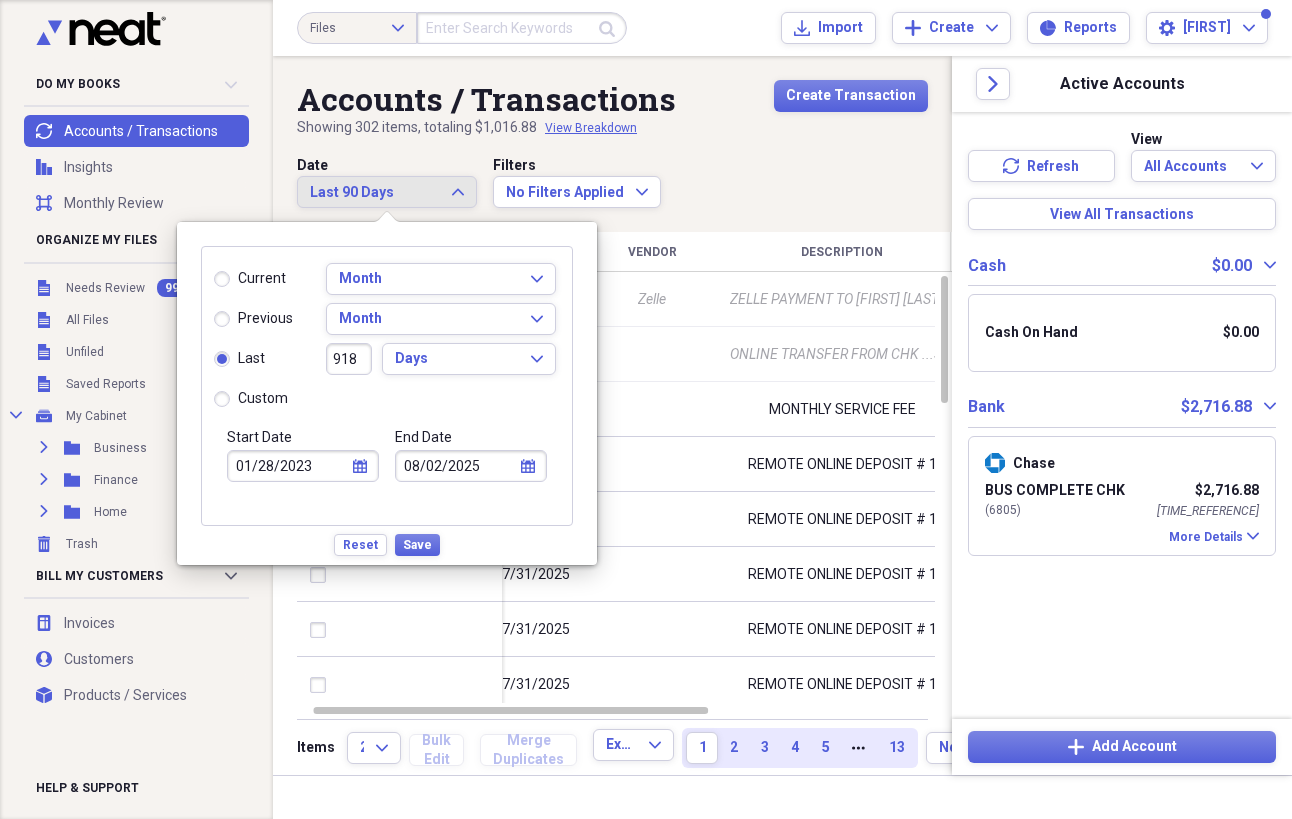type on "91" 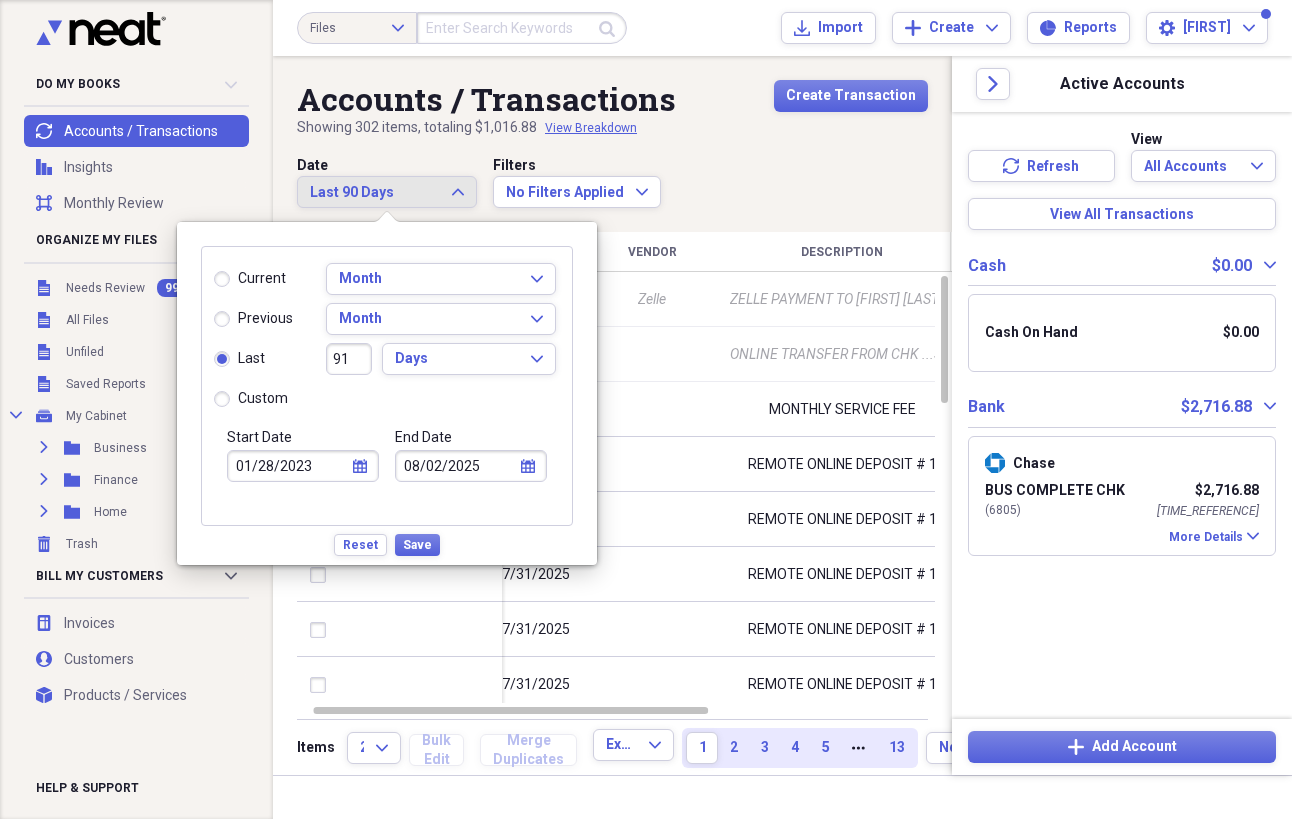 type on "05/04/2025" 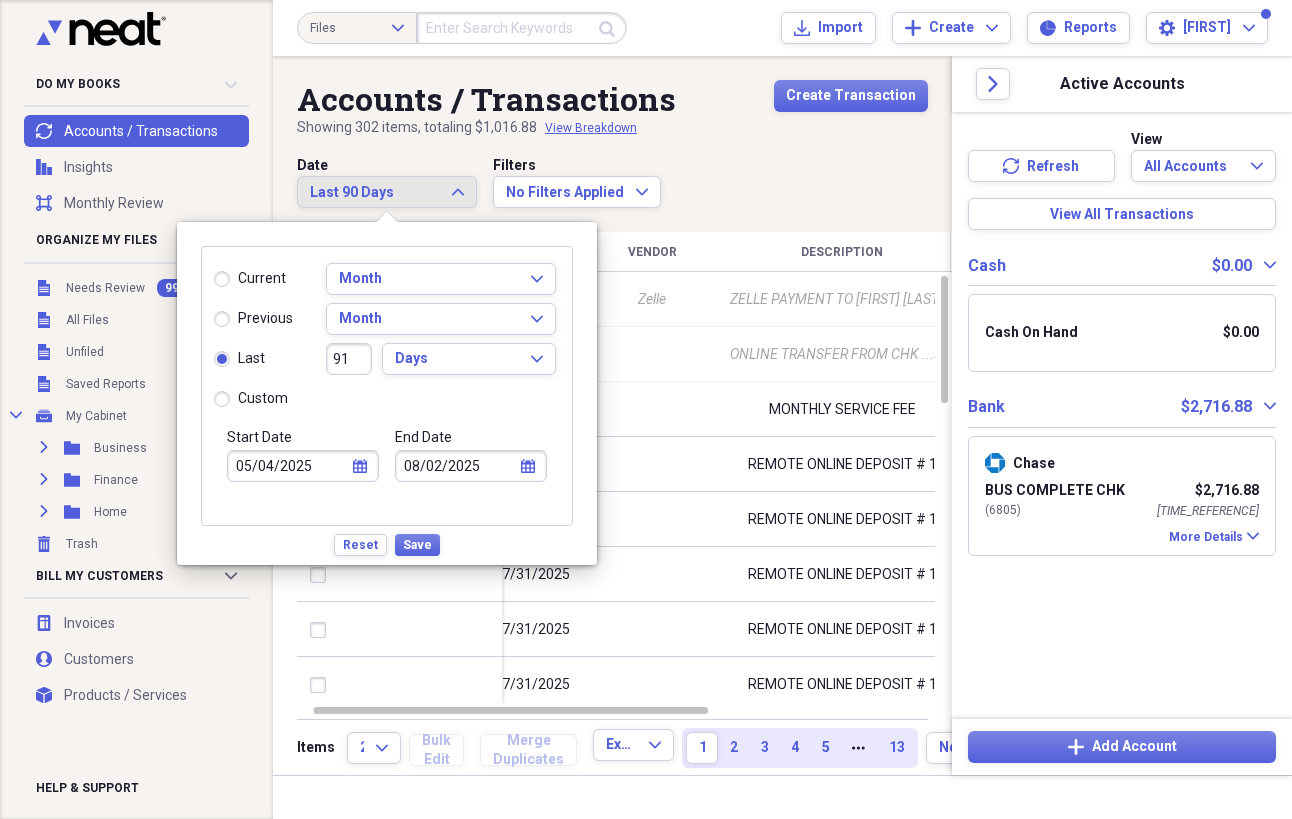 type on "9" 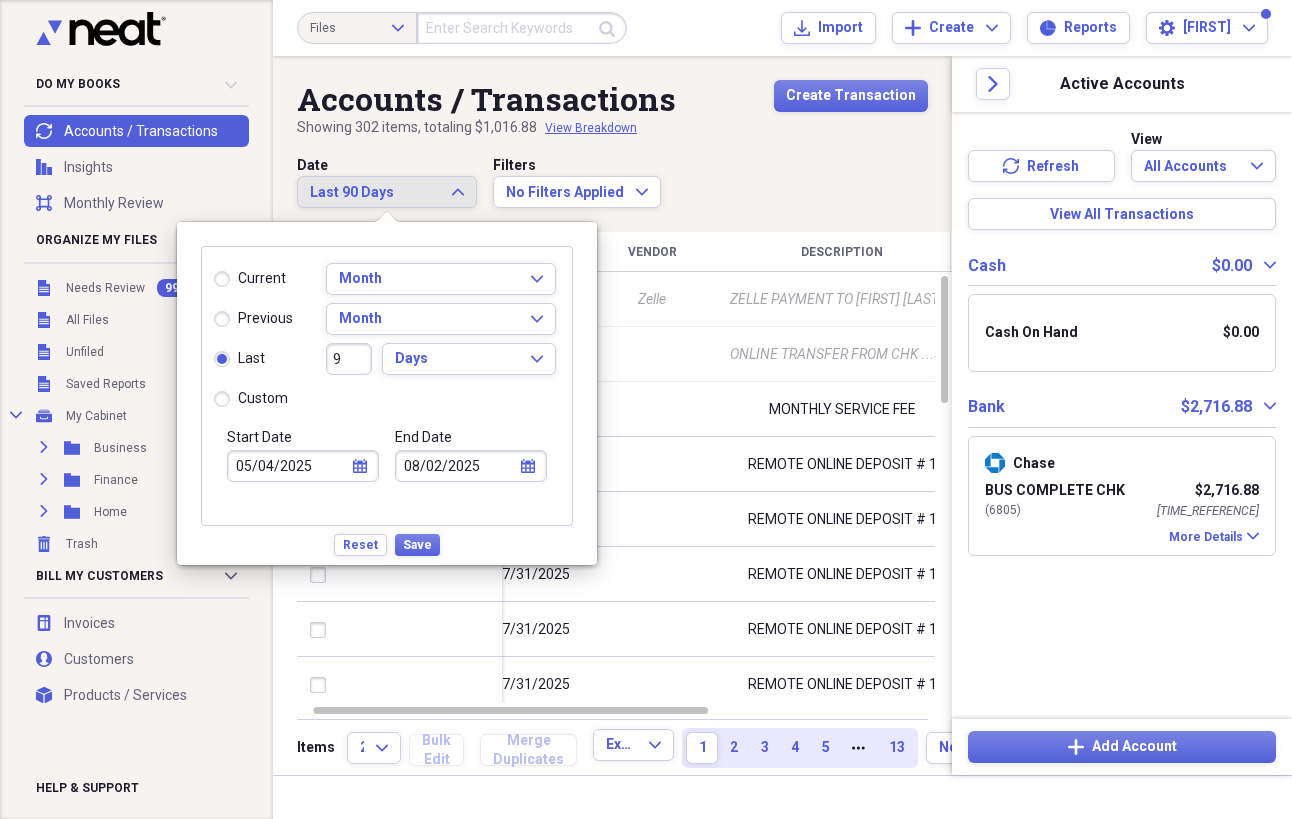 type on "07/25/2025" 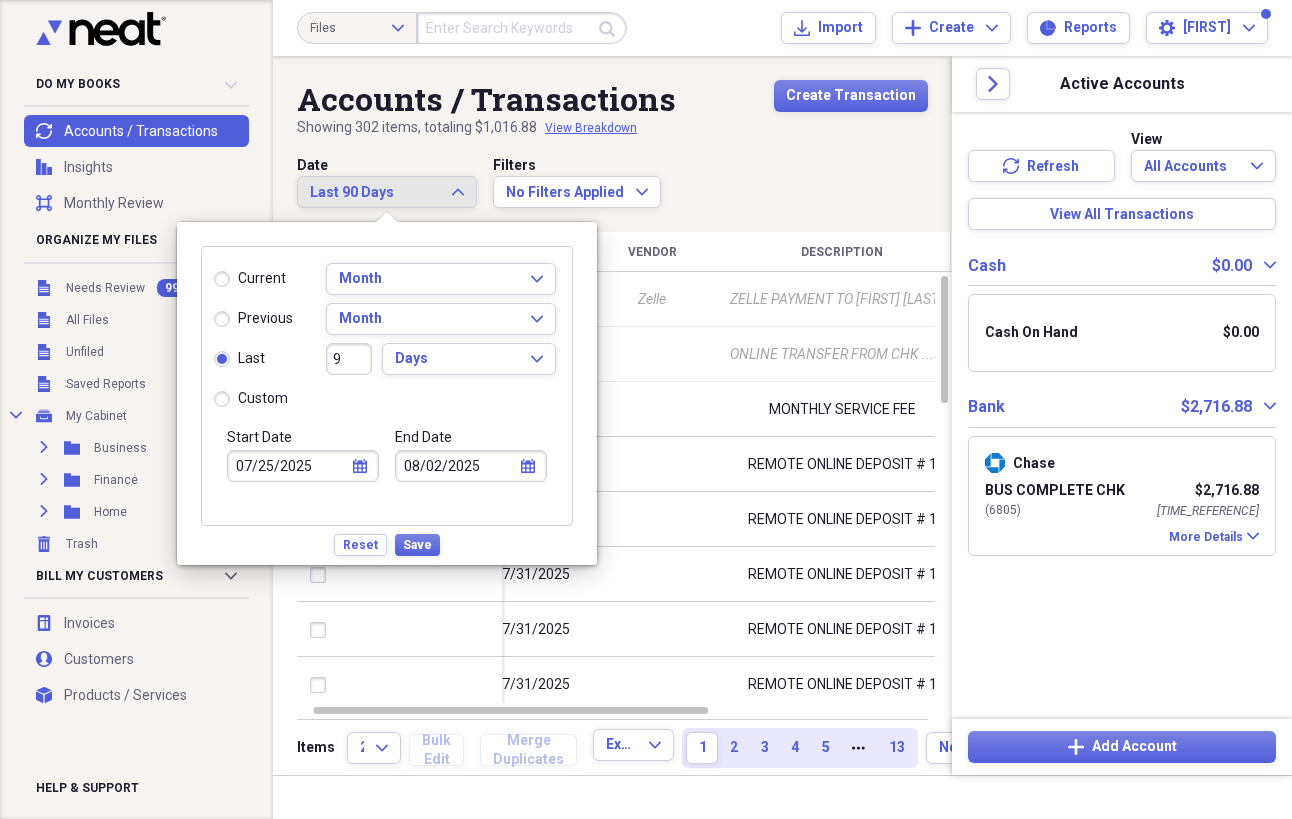 type 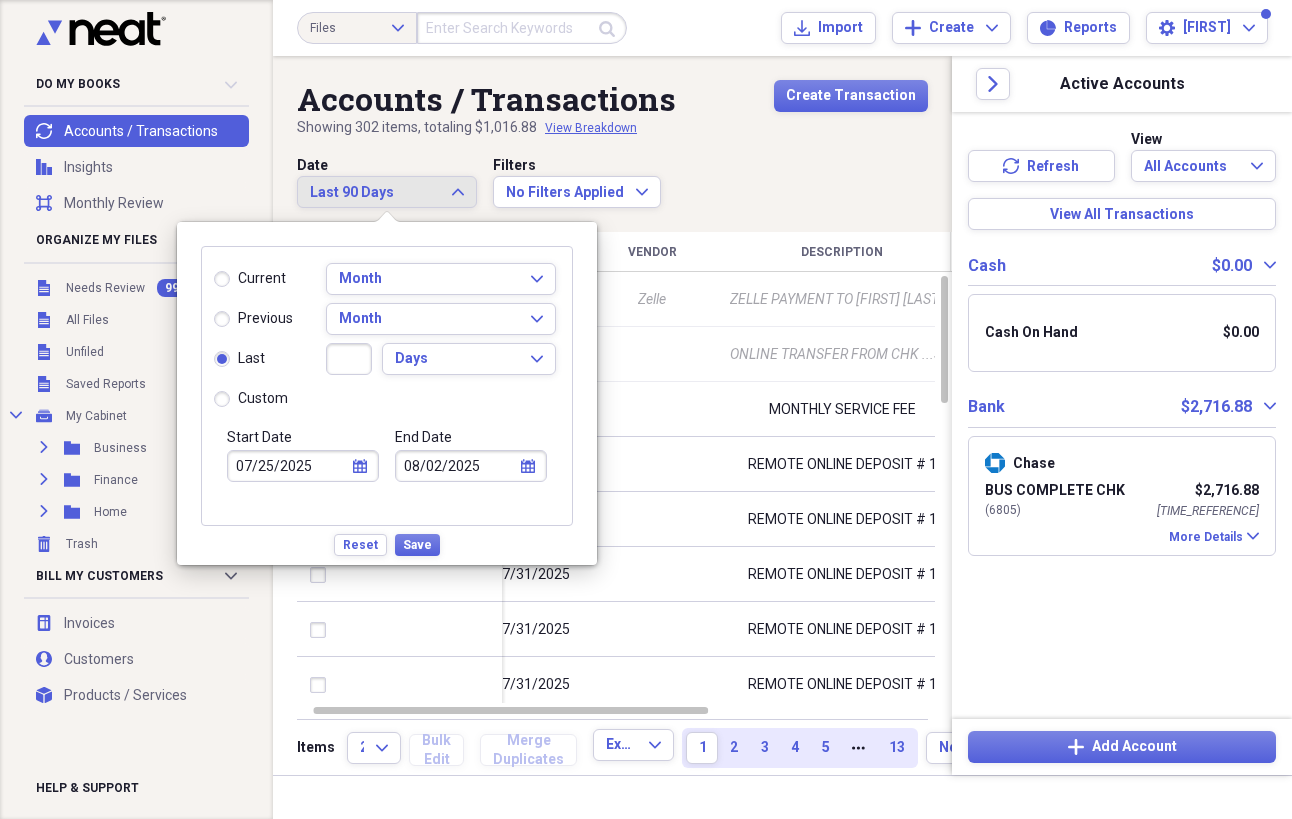 type 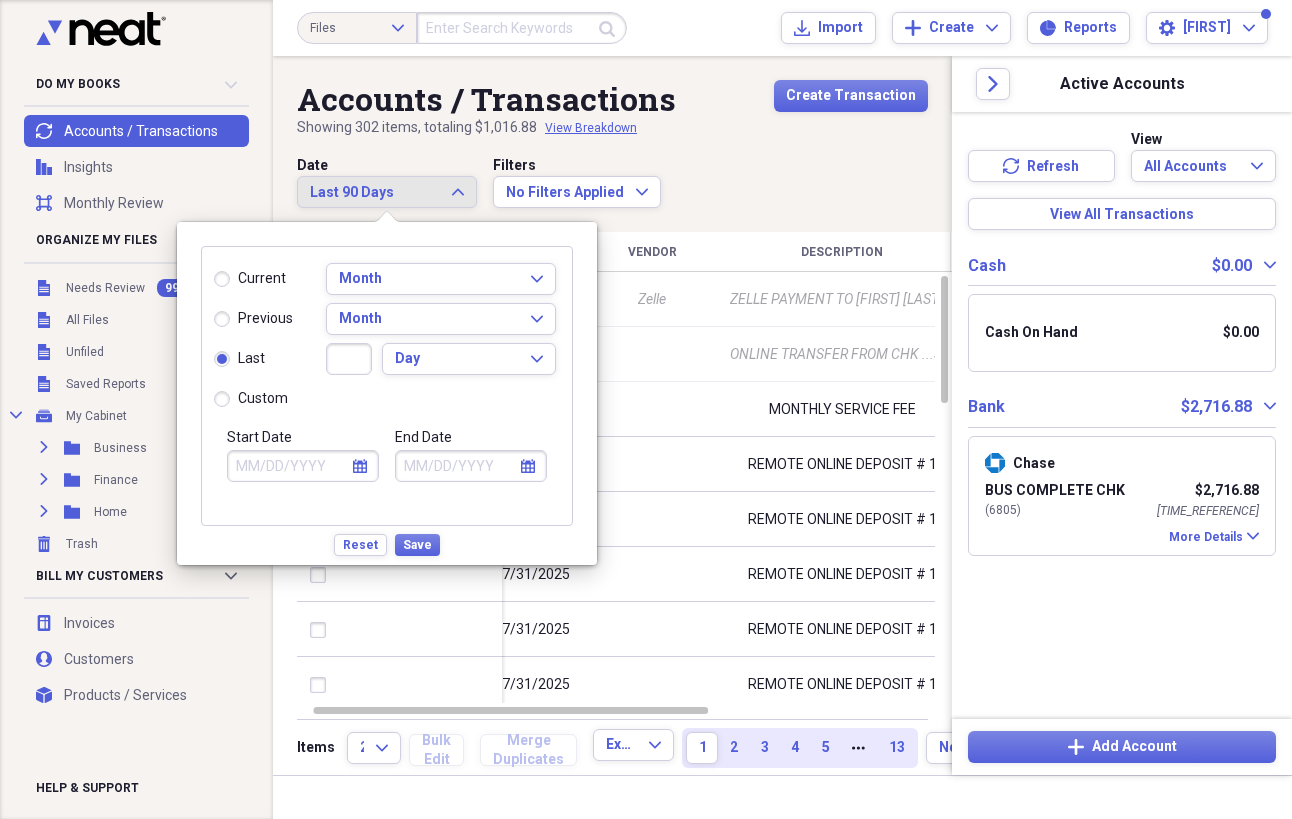 type on "1" 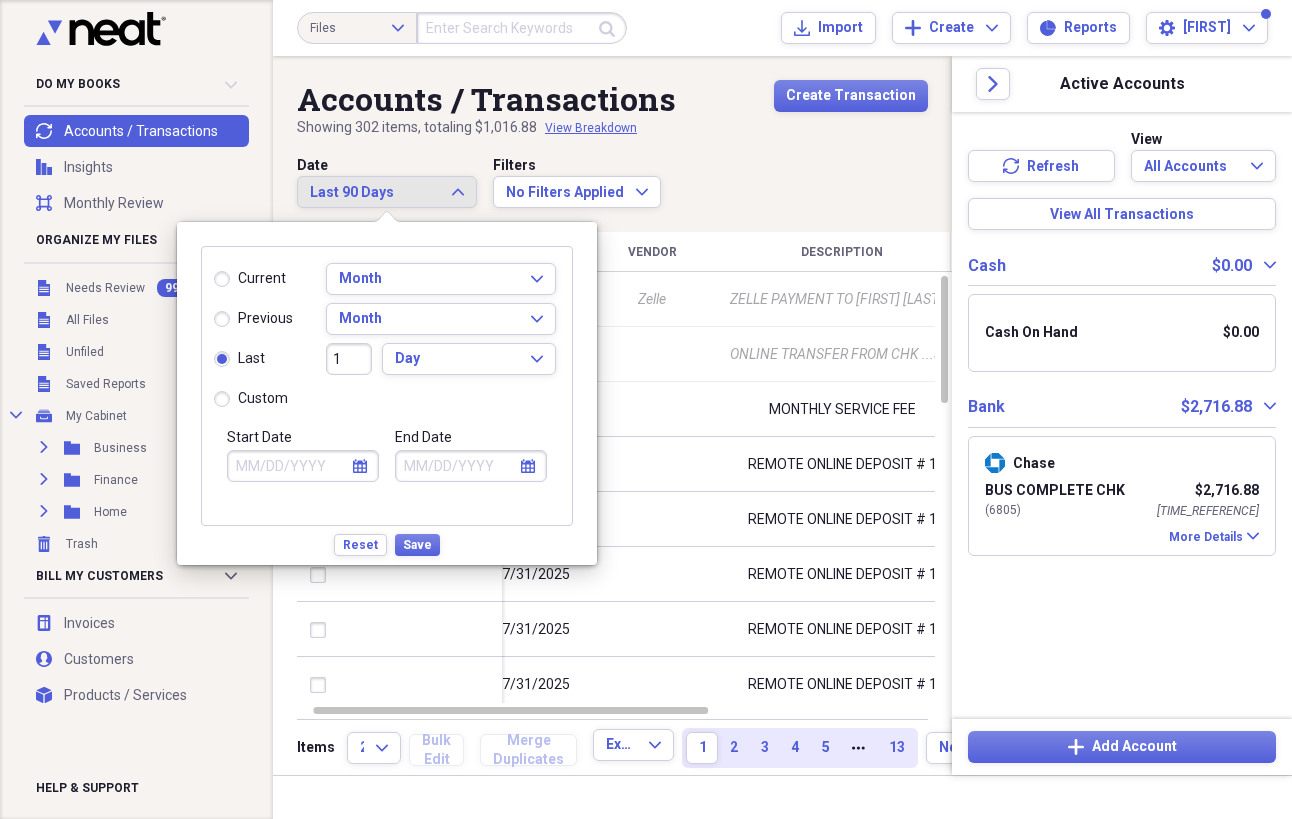 type on "08/02/2025" 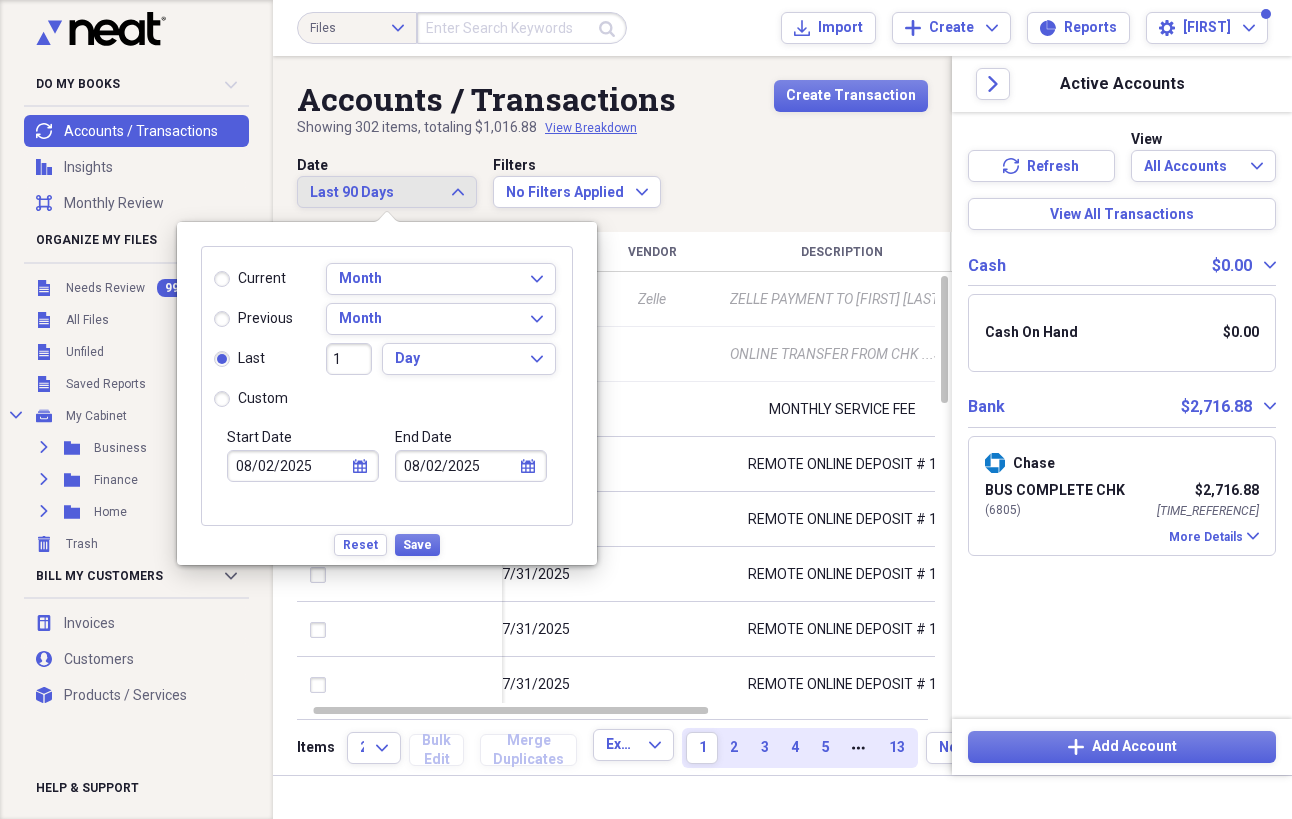 type on "18" 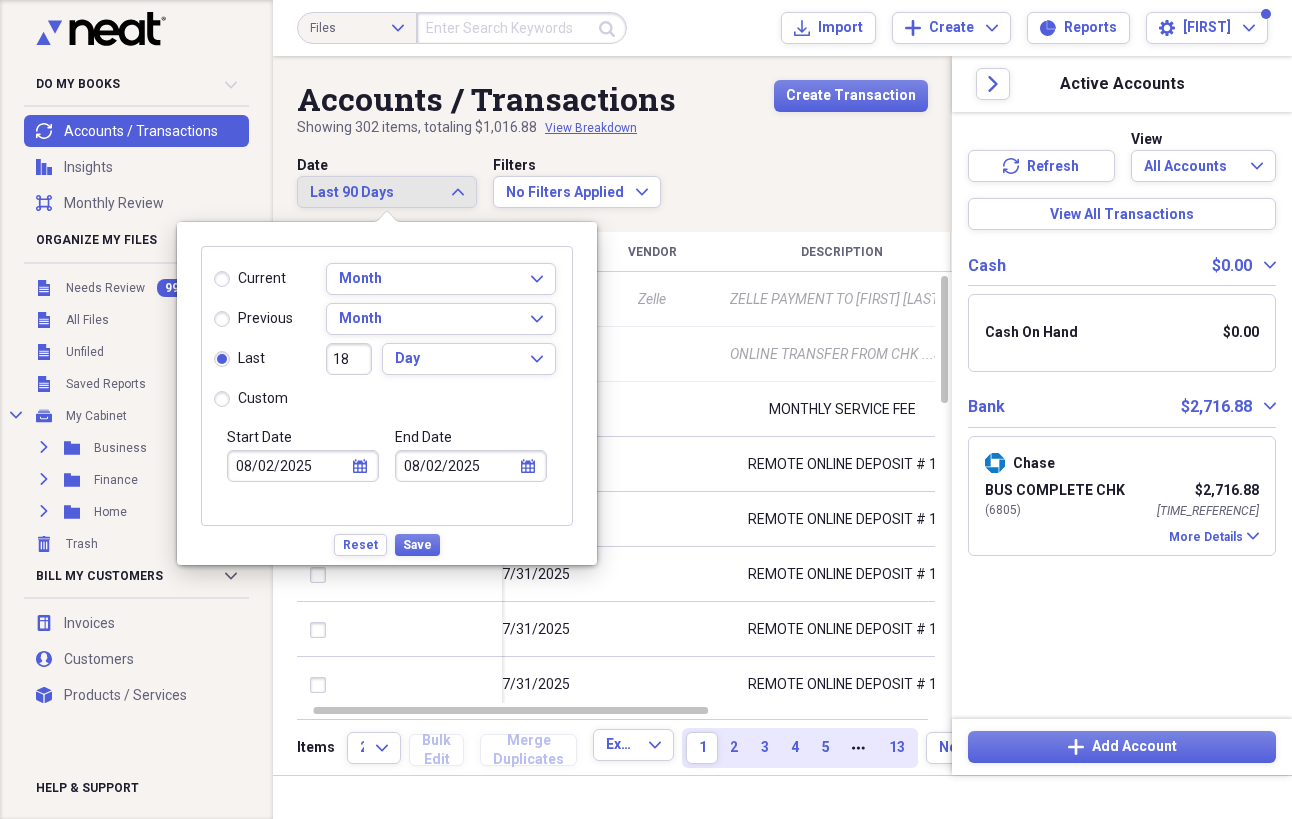 type on "07/16/2025" 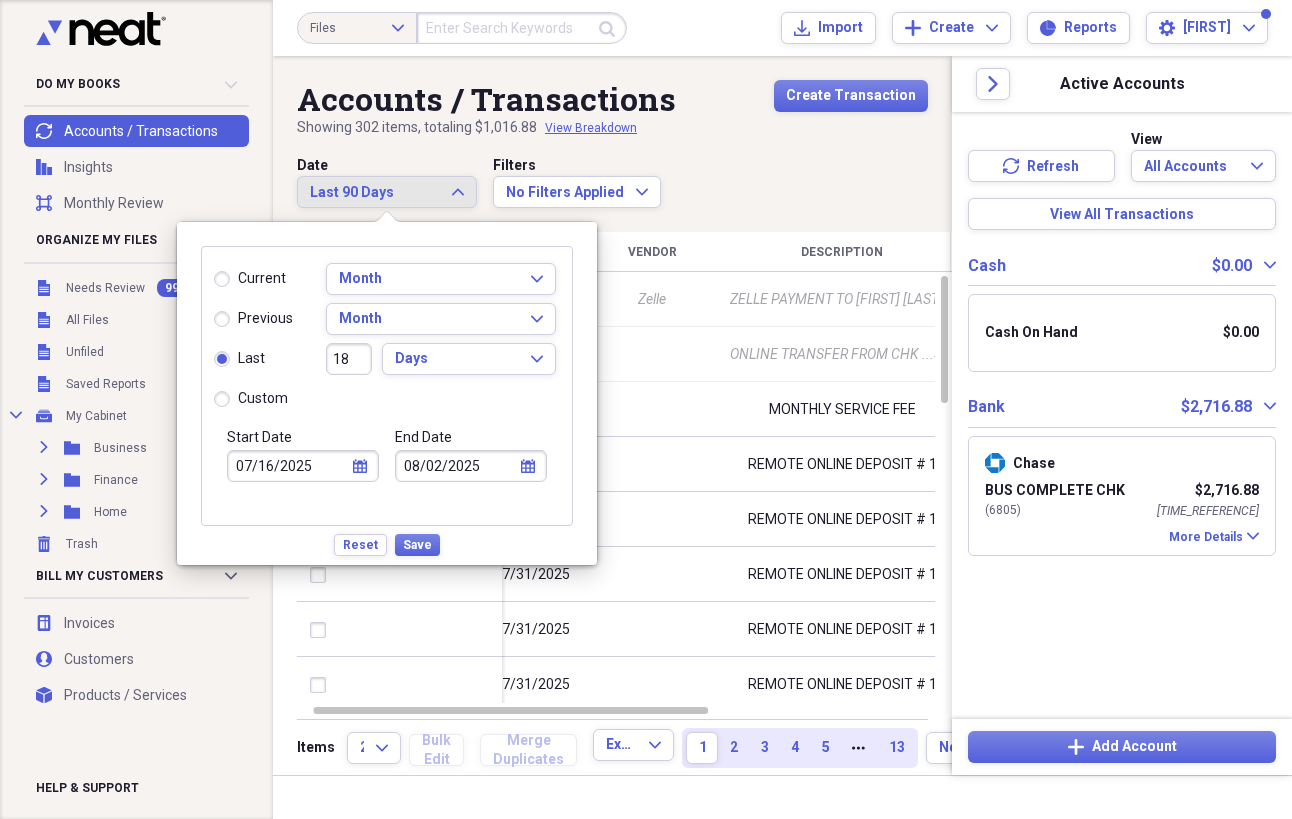 type on "180" 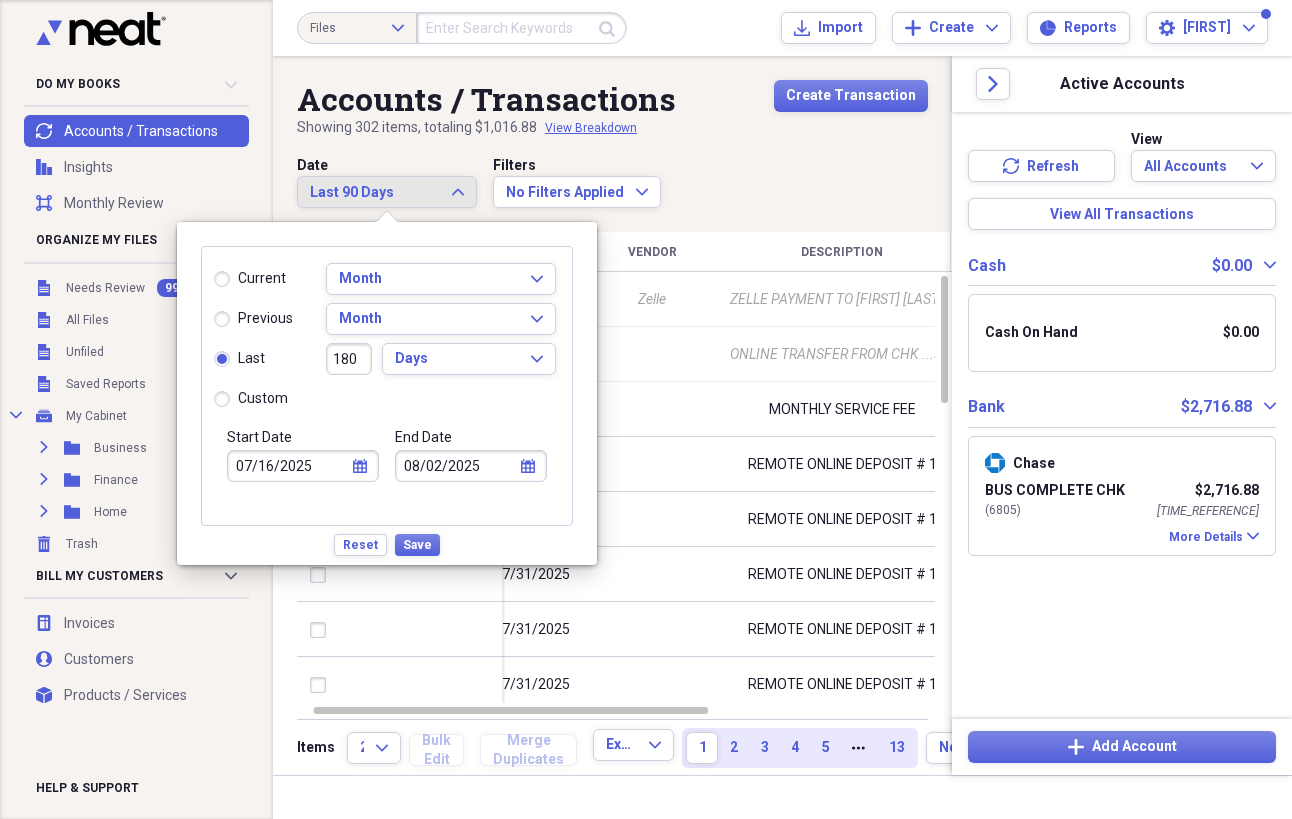 type on "02/04/2025" 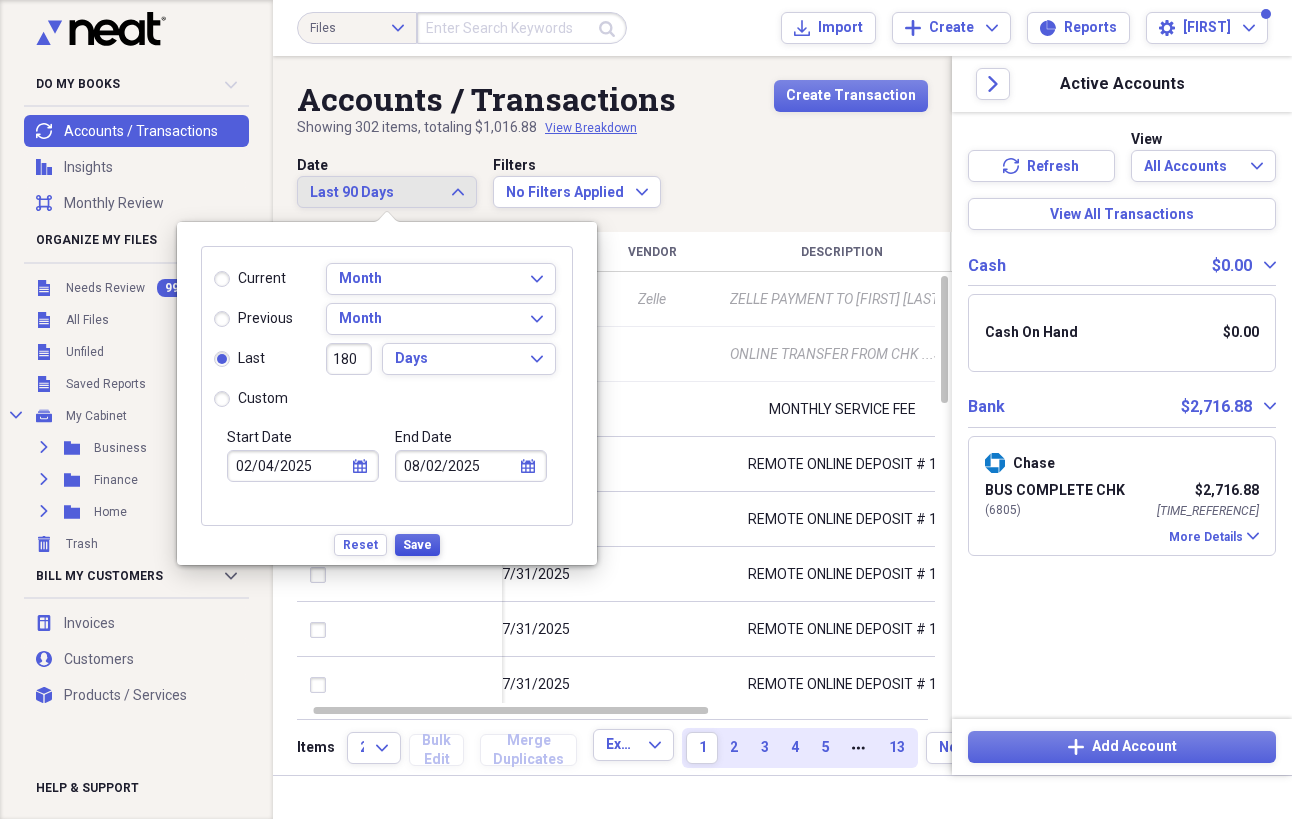 type on "180" 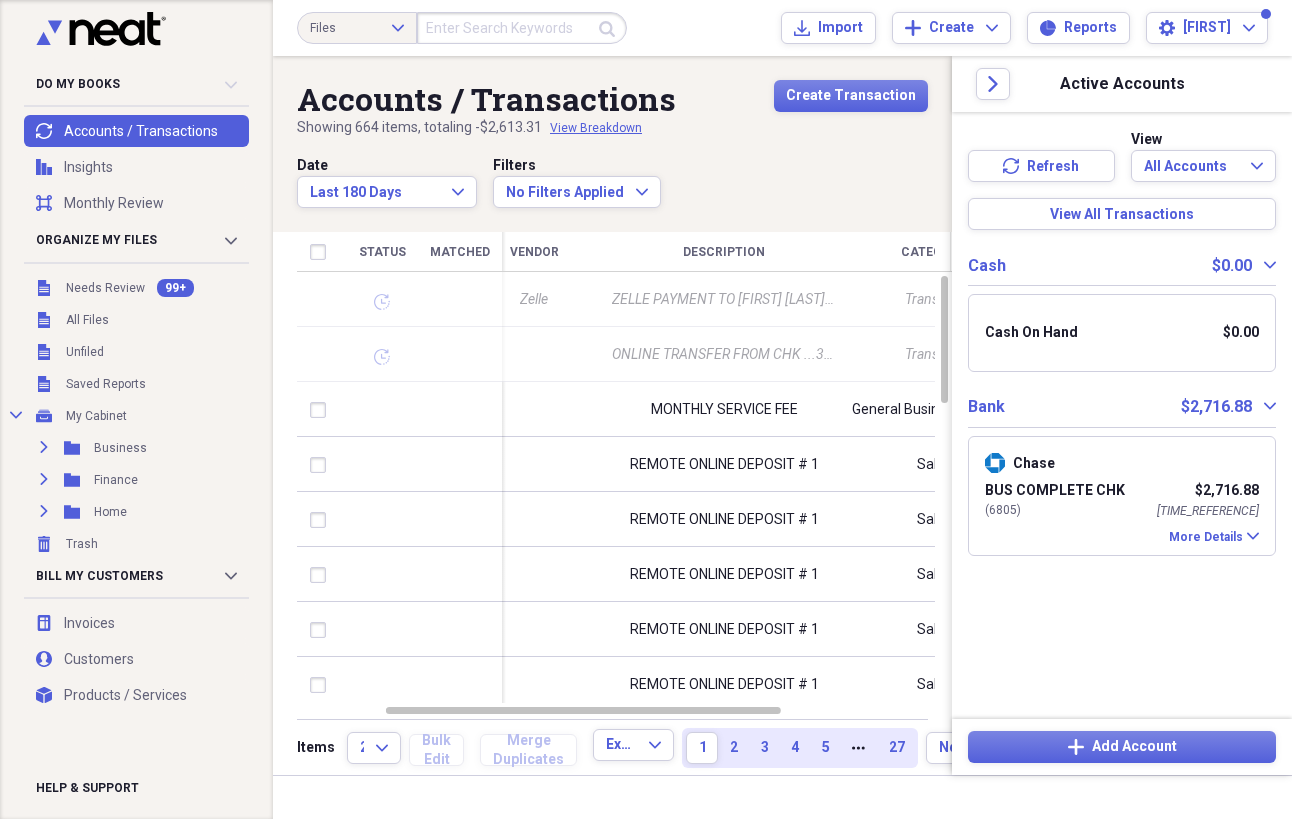 click at bounding box center [522, 28] 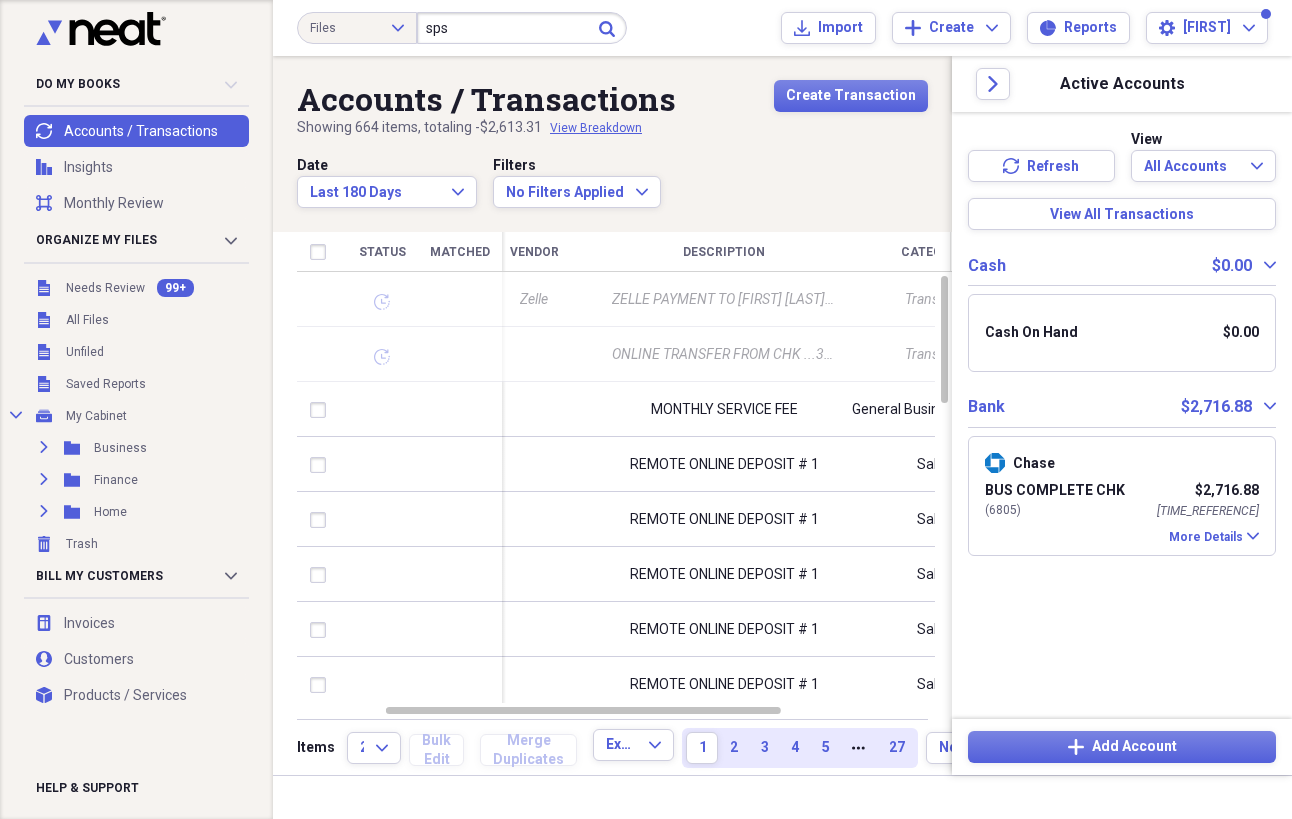 type on "sps" 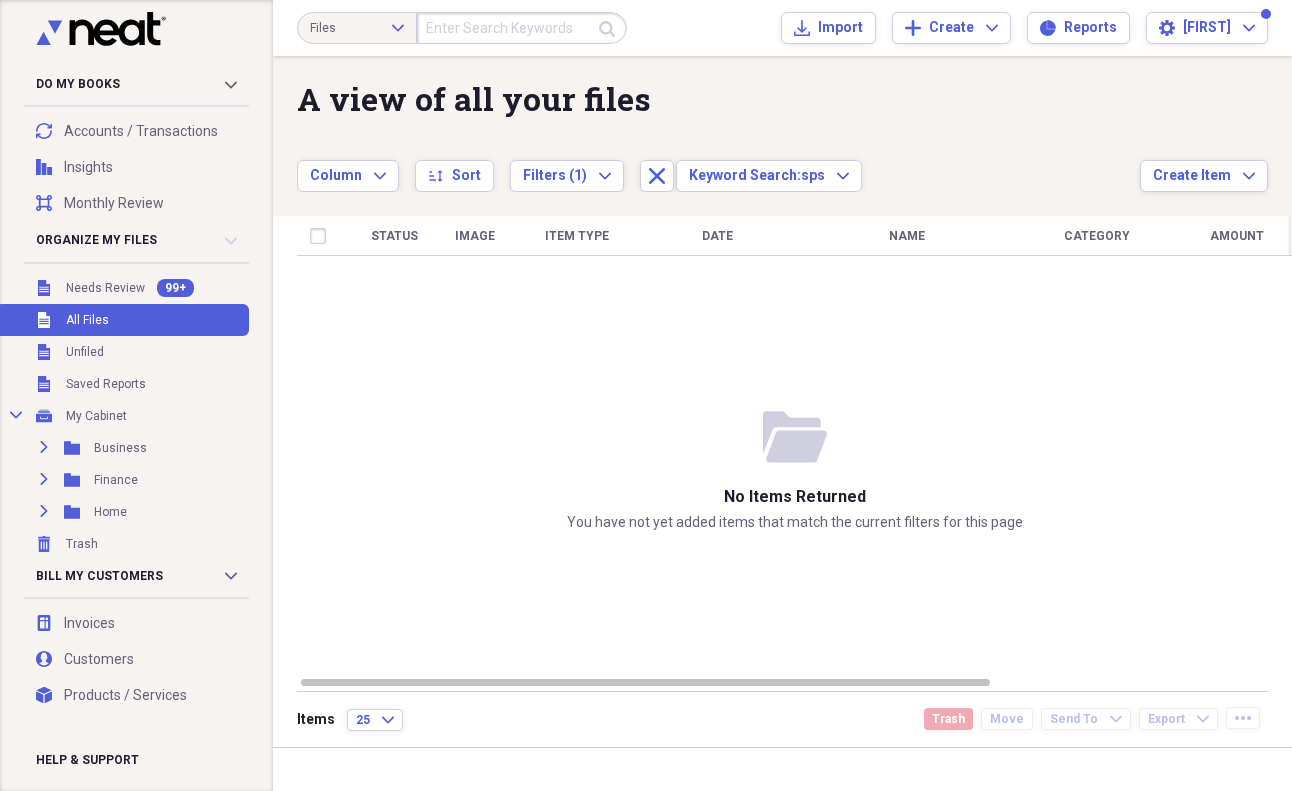 click on "Unfiled All Files" at bounding box center [122, 320] 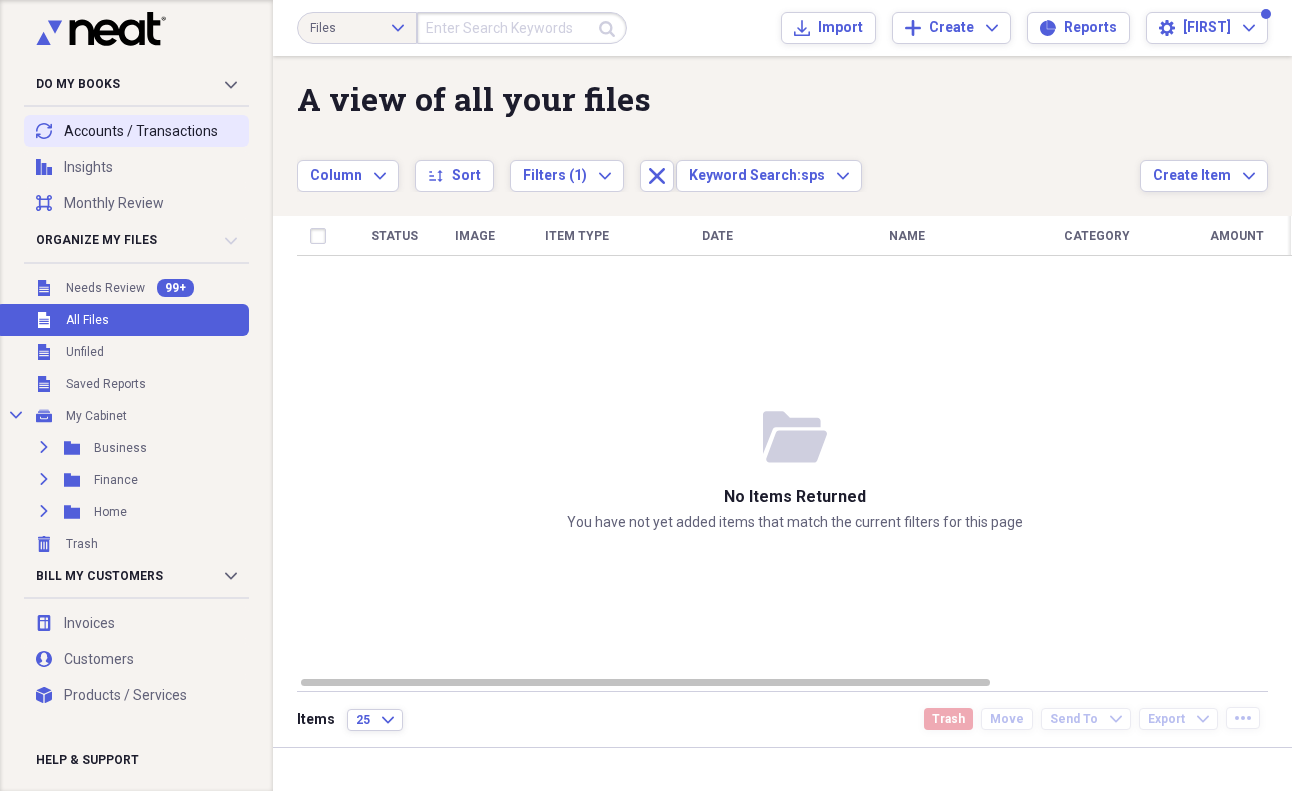 click on "transactions Accounts / Transactions" at bounding box center [136, 131] 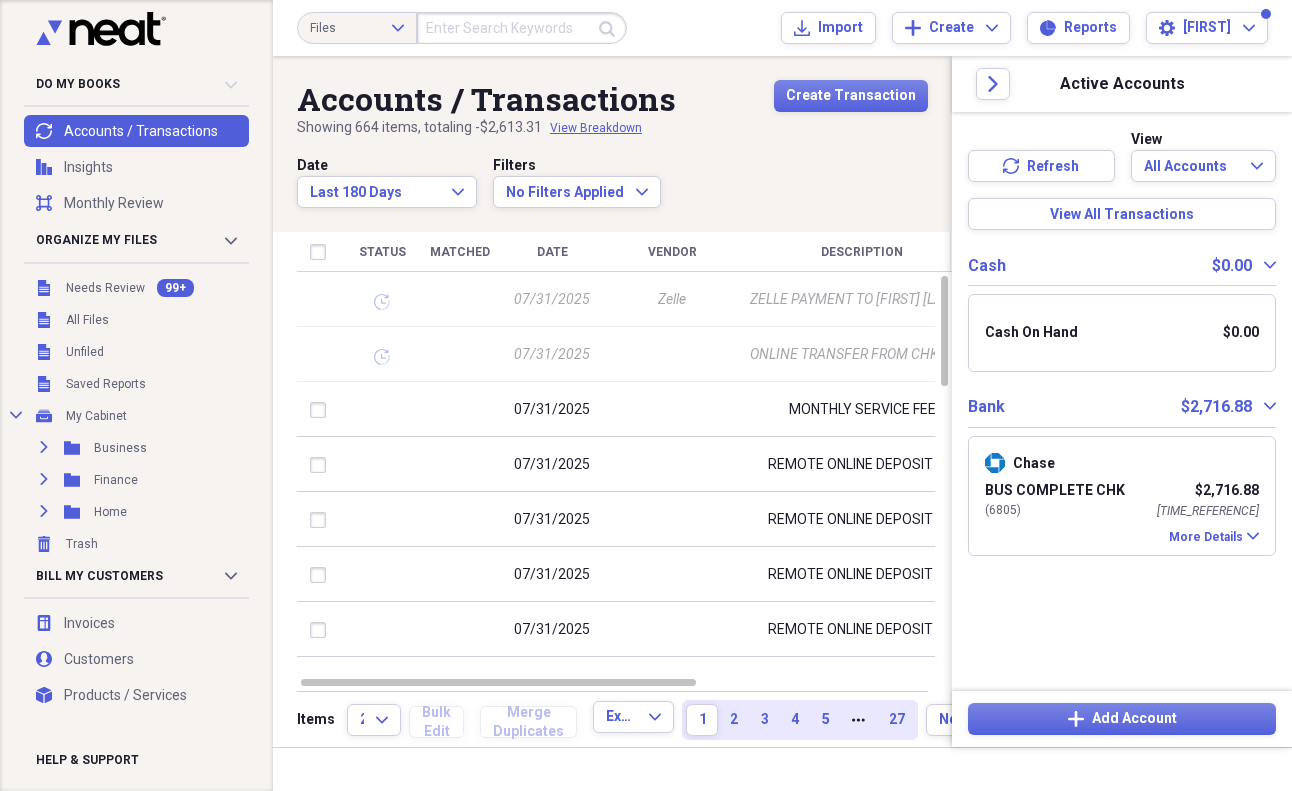 click at bounding box center (522, 28) 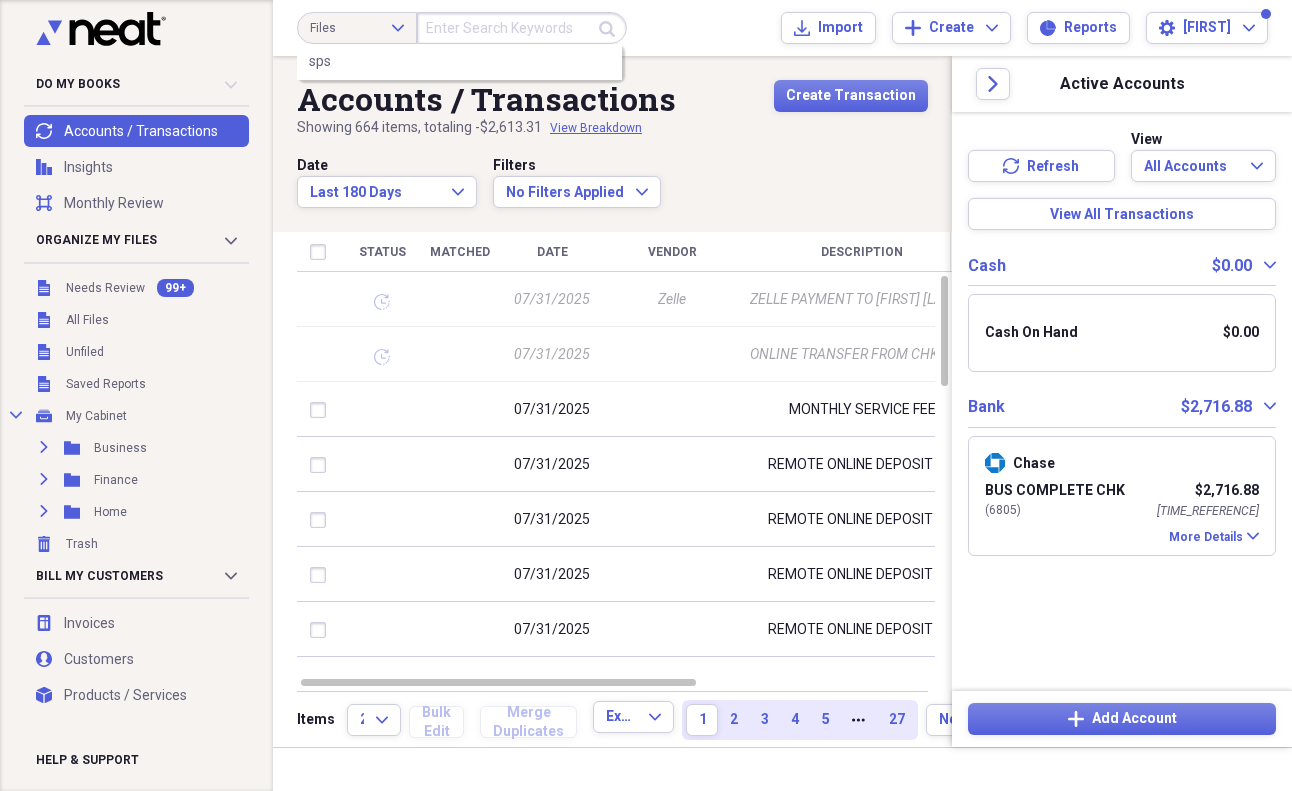 paste on "[COMPANY NAME]" 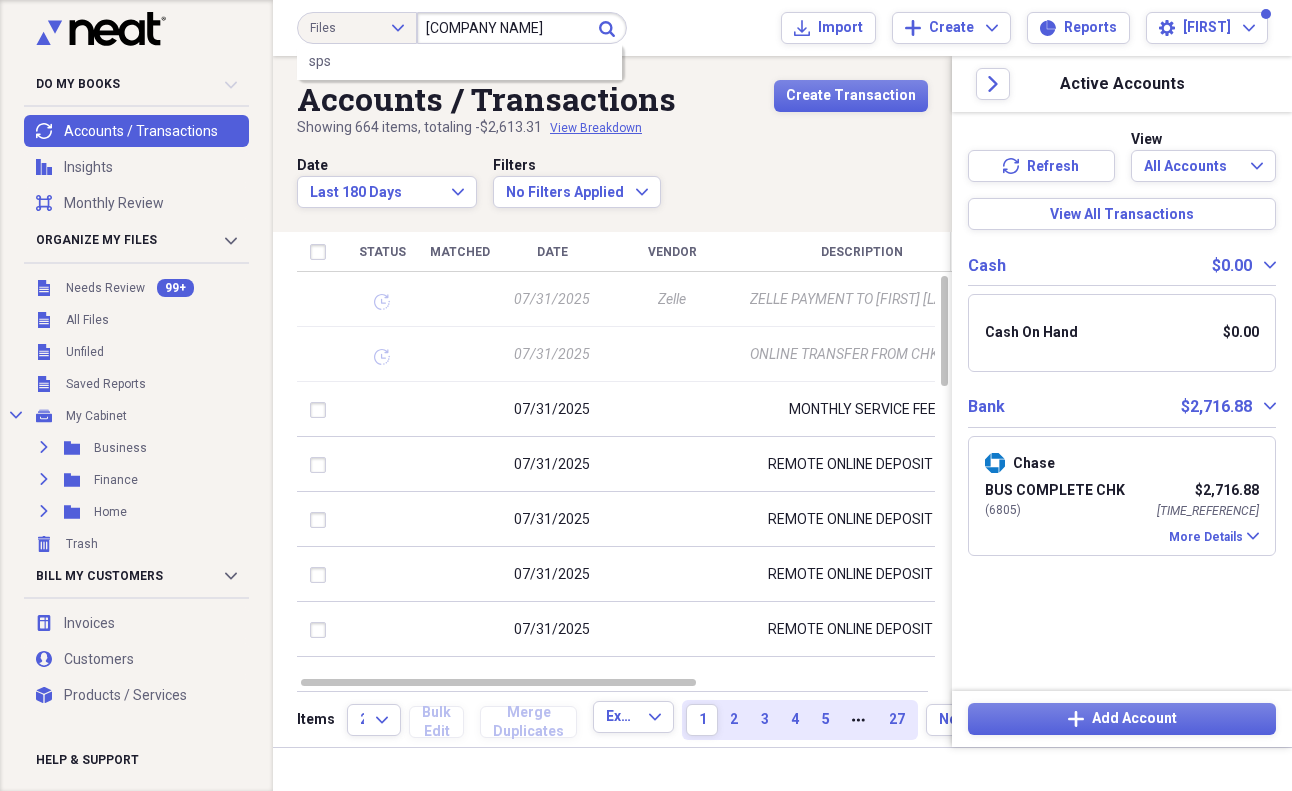 type on "[COMPANY NAME]" 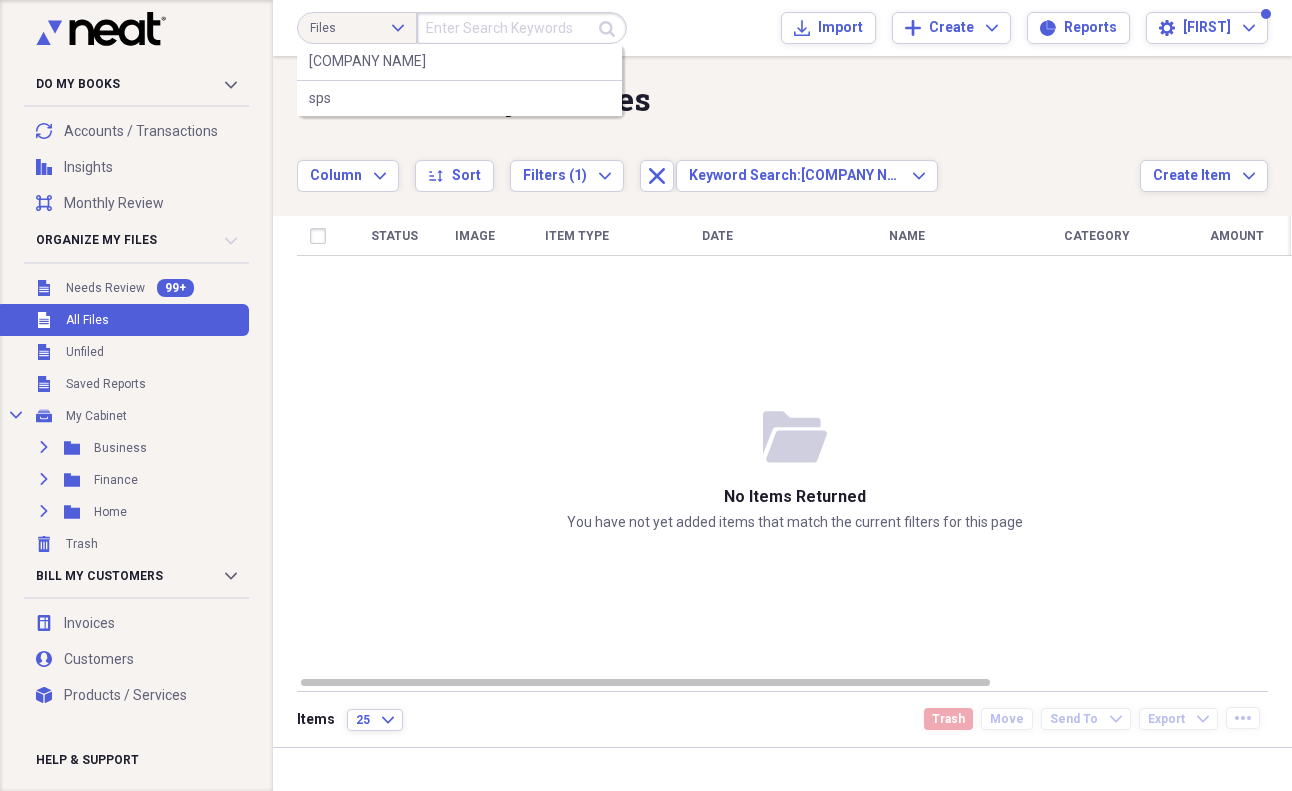 click at bounding box center [522, 28] 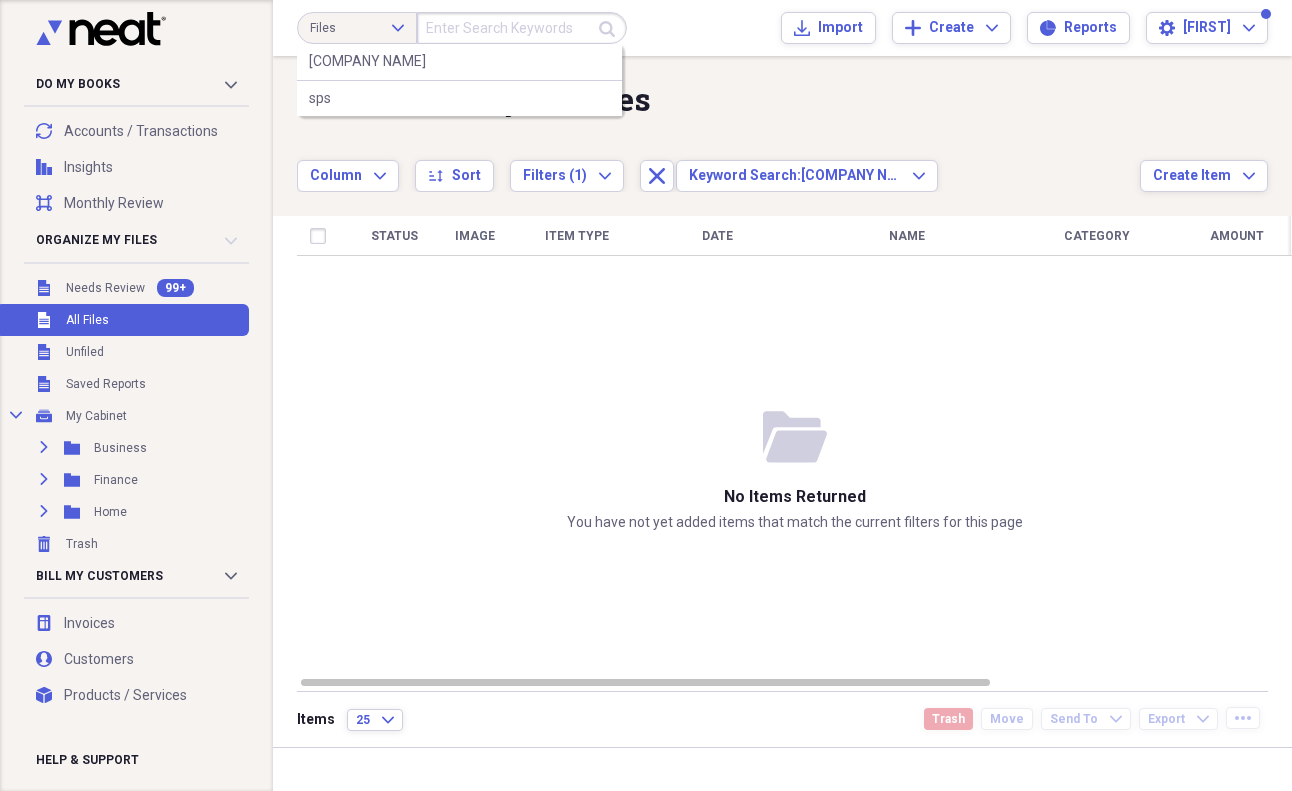 paste on "[COMPANY NAME]" 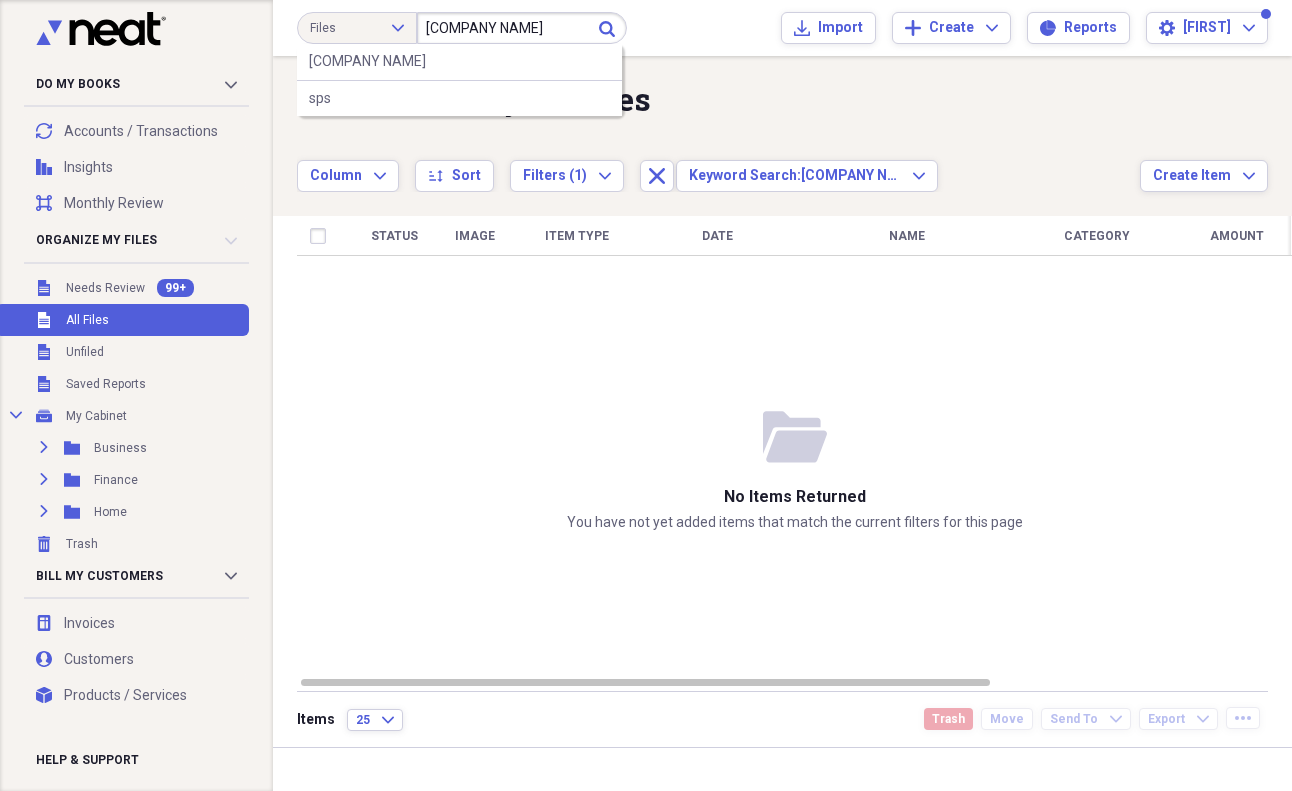drag, startPoint x: 441, startPoint y: 27, endPoint x: 400, endPoint y: 25, distance: 41.04875 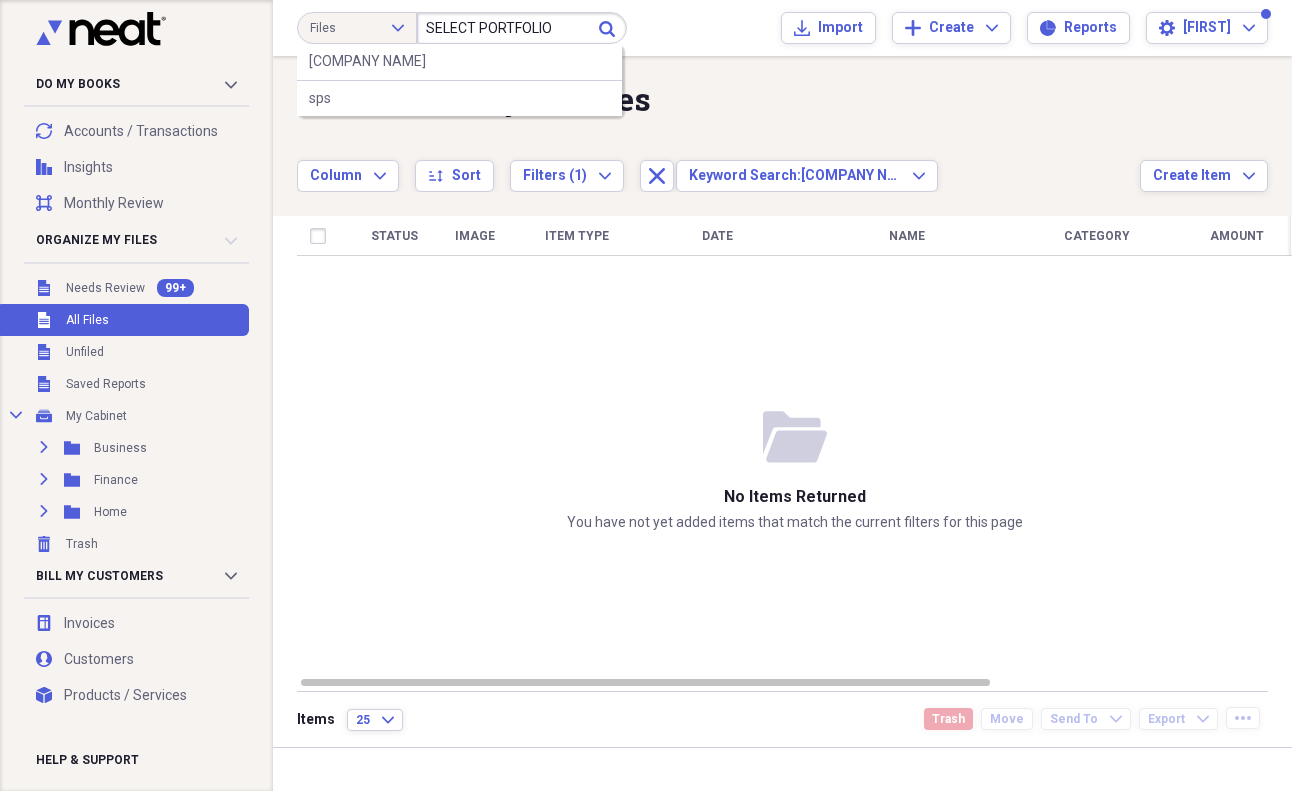 type on "SELECT PORTFOLIO" 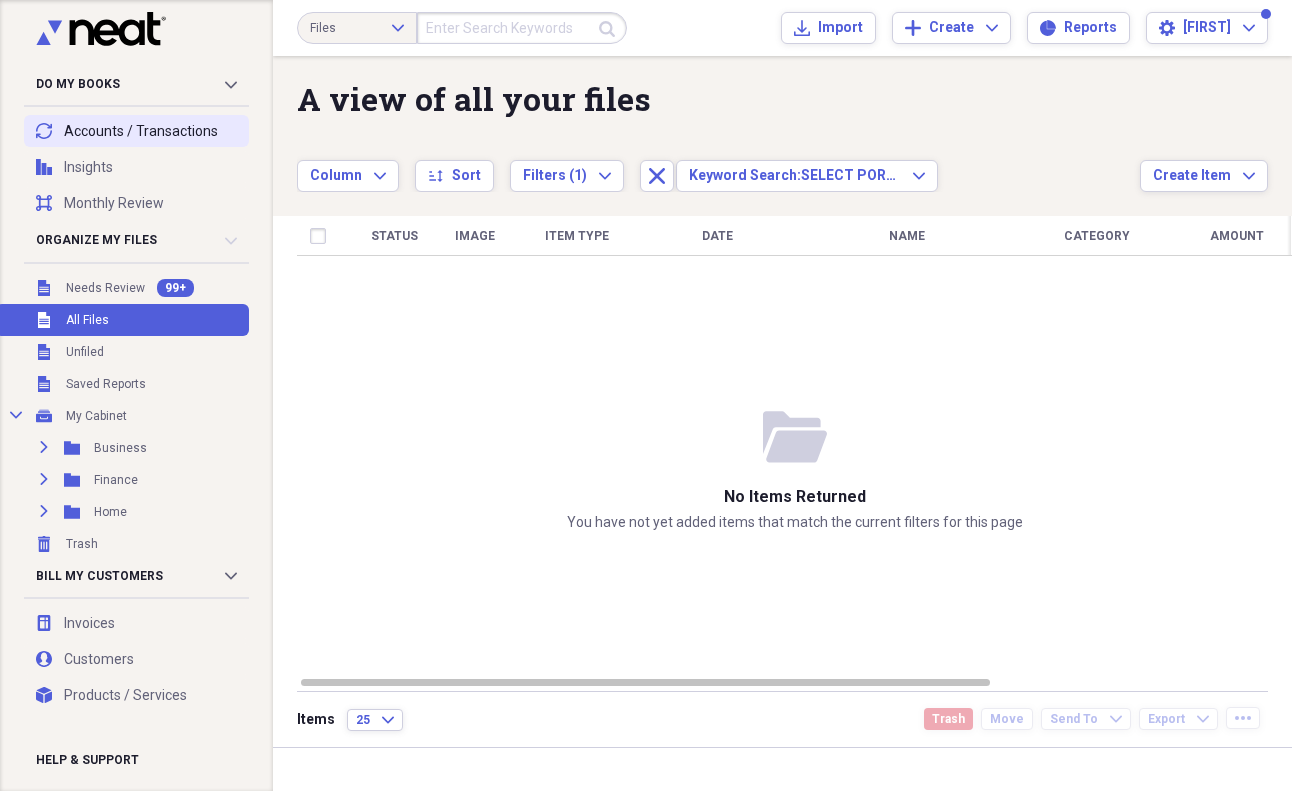 click on "transactions Accounts / Transactions" at bounding box center [136, 131] 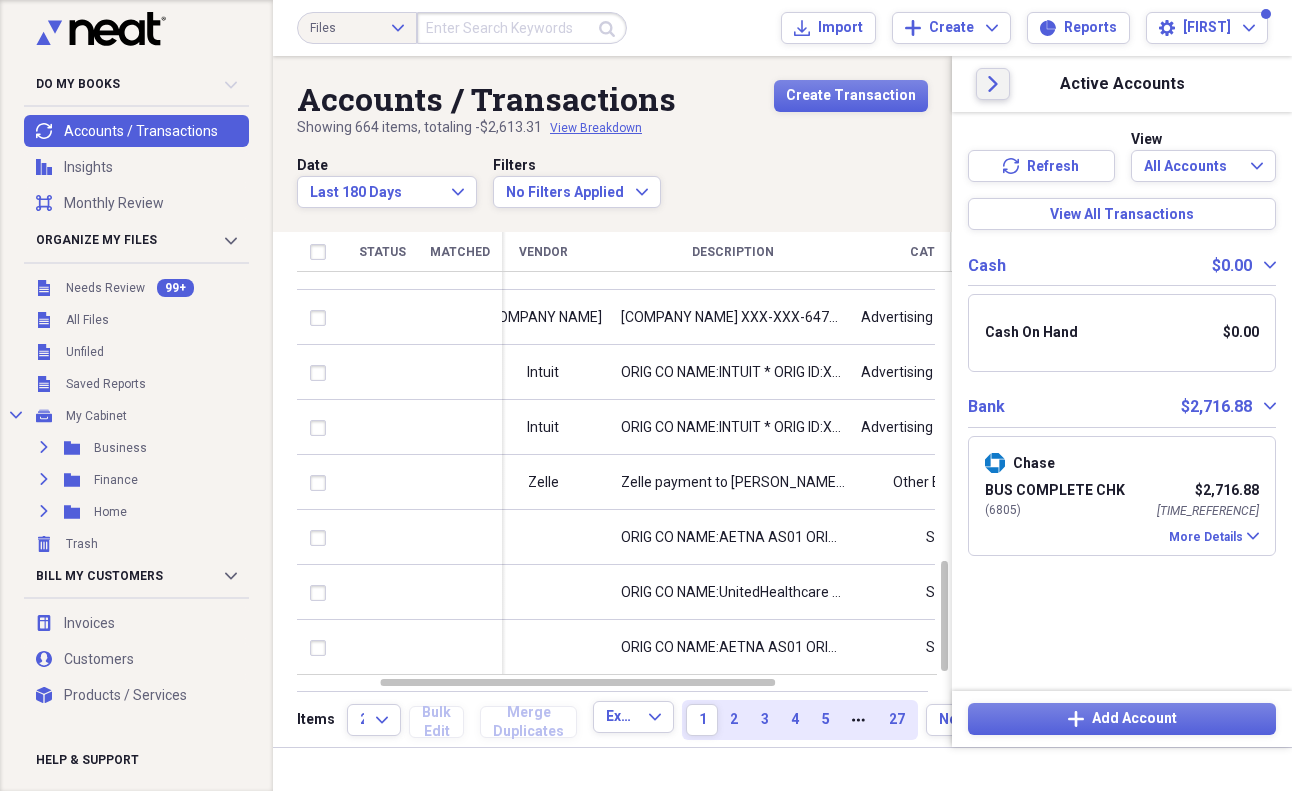 click 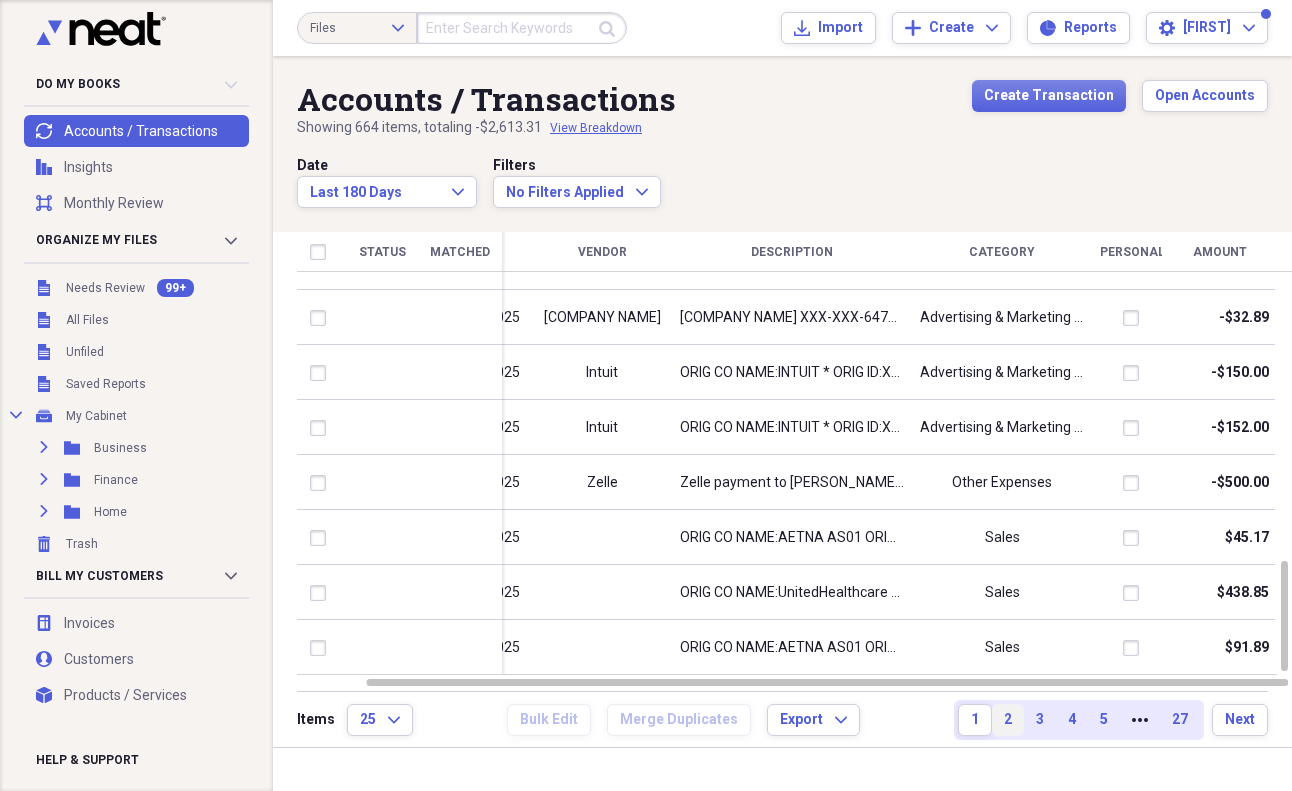 click on "2" at bounding box center (1008, 720) 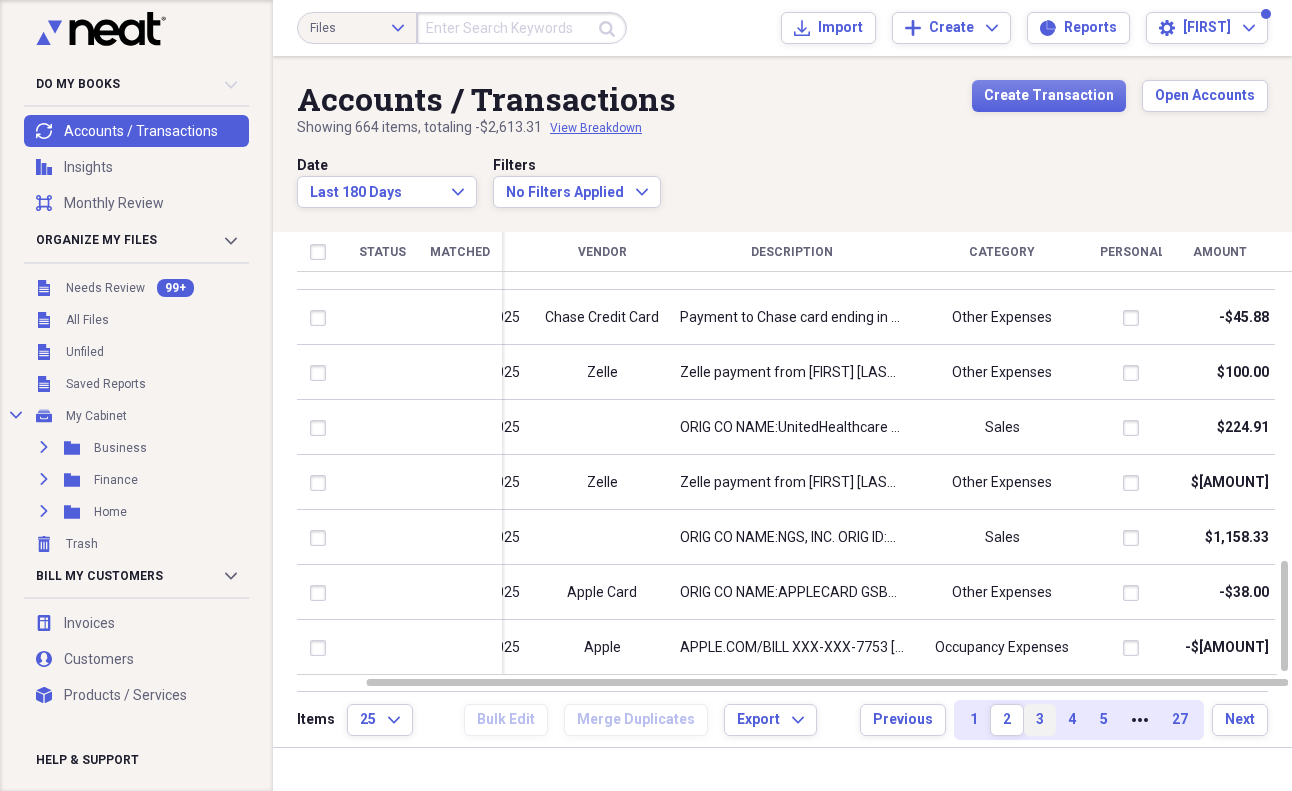 click on "3" at bounding box center (1040, 720) 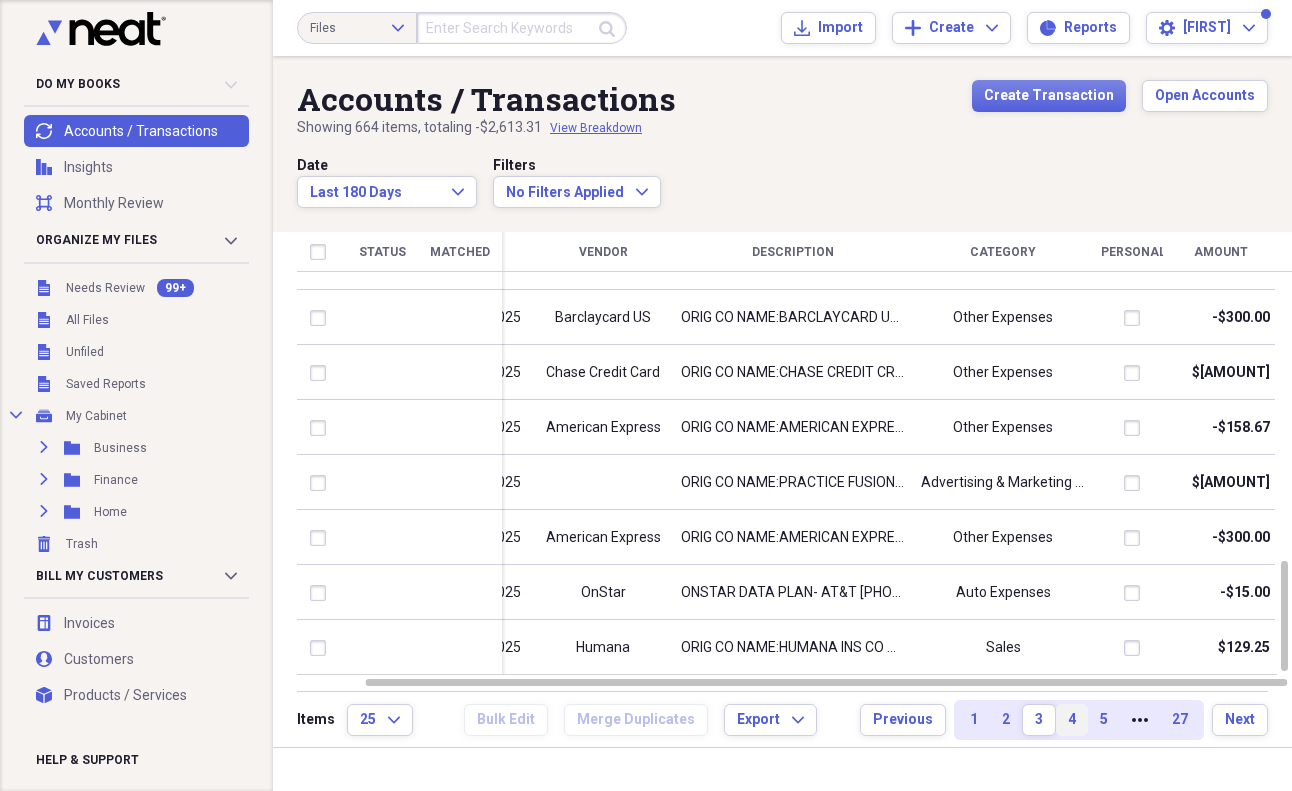 click on "4" at bounding box center [1072, 720] 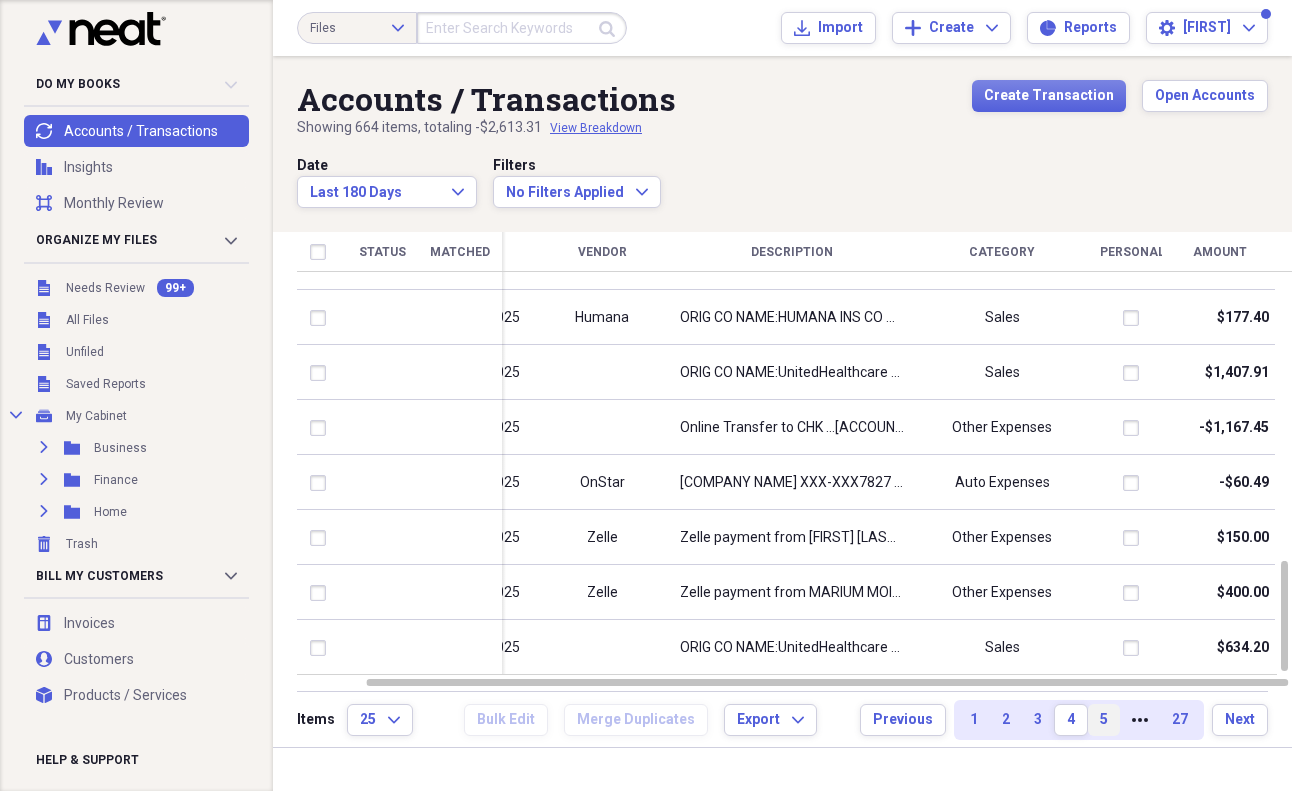 click on "5" at bounding box center (1104, 720) 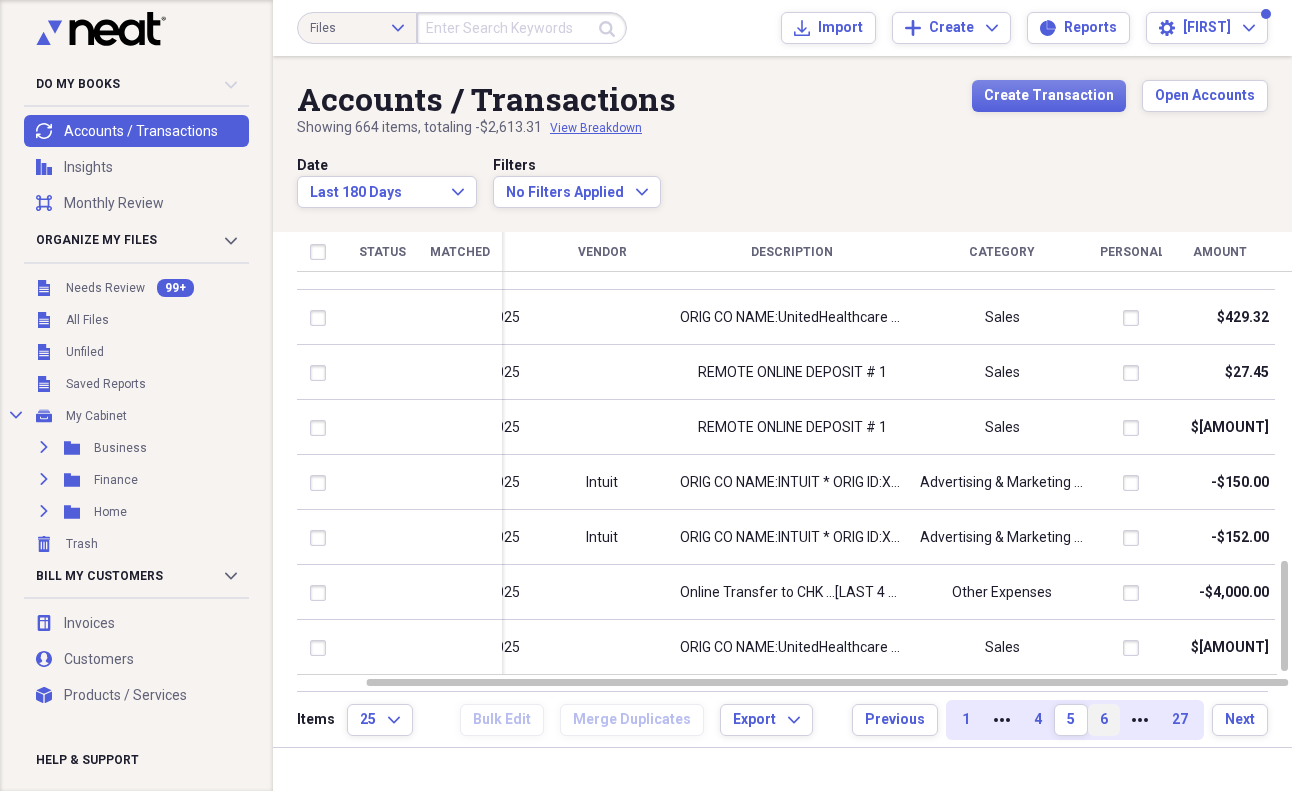click on "6" at bounding box center (1104, 720) 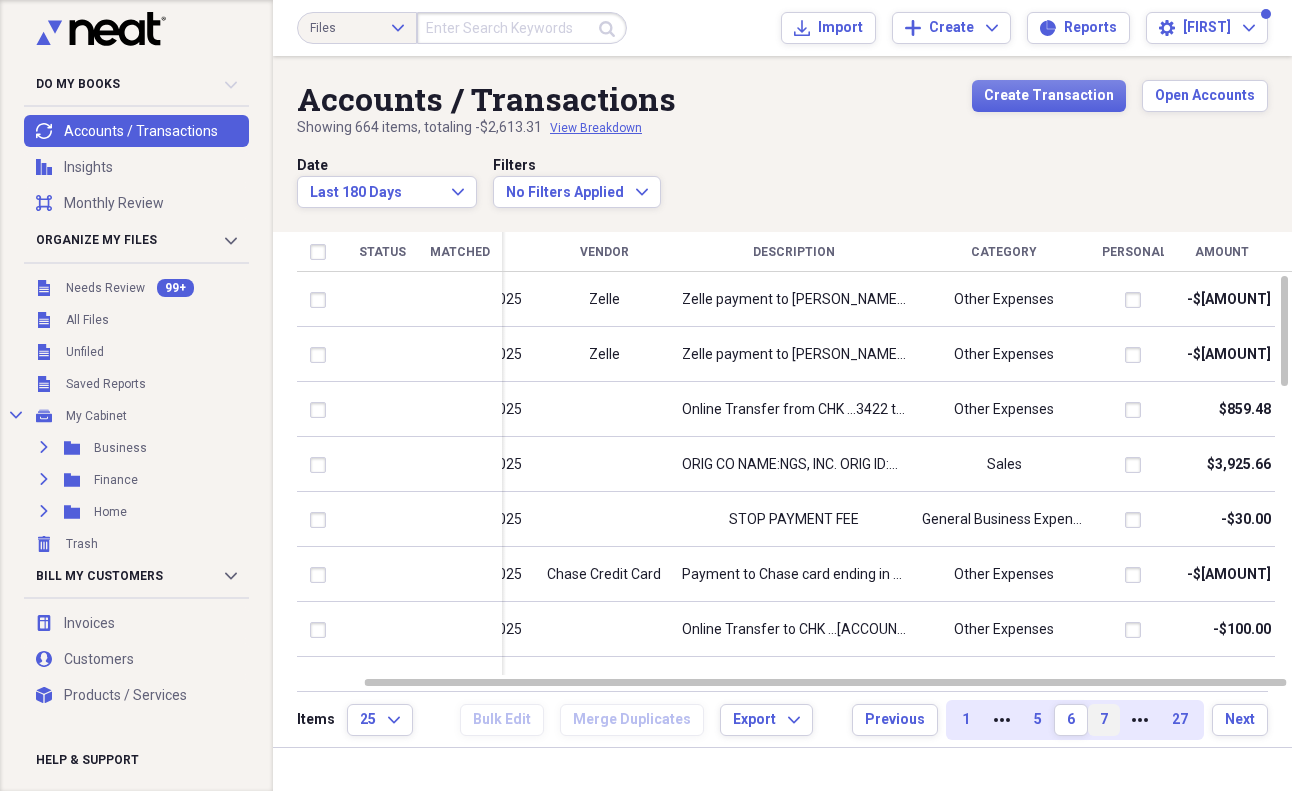 click on "7" at bounding box center (1104, 720) 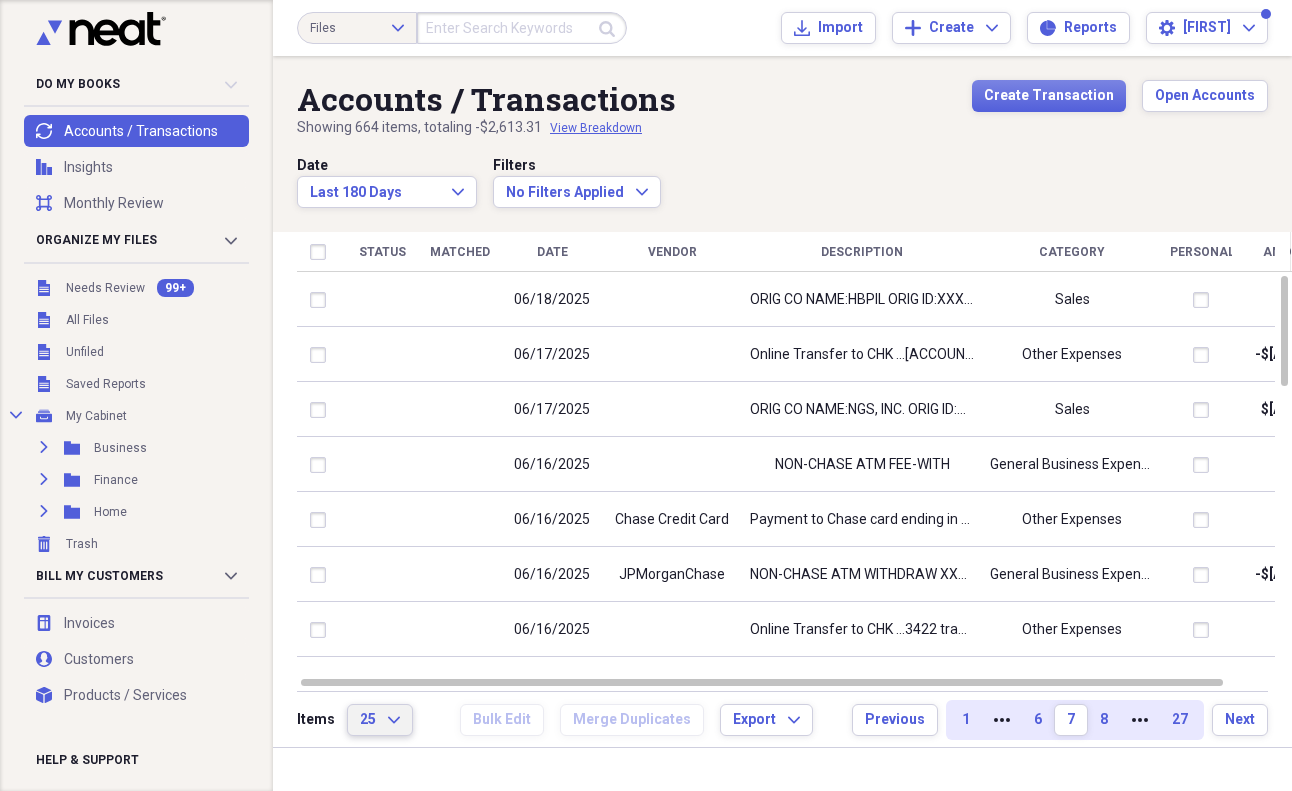 click on "25 Expand" at bounding box center (380, 720) 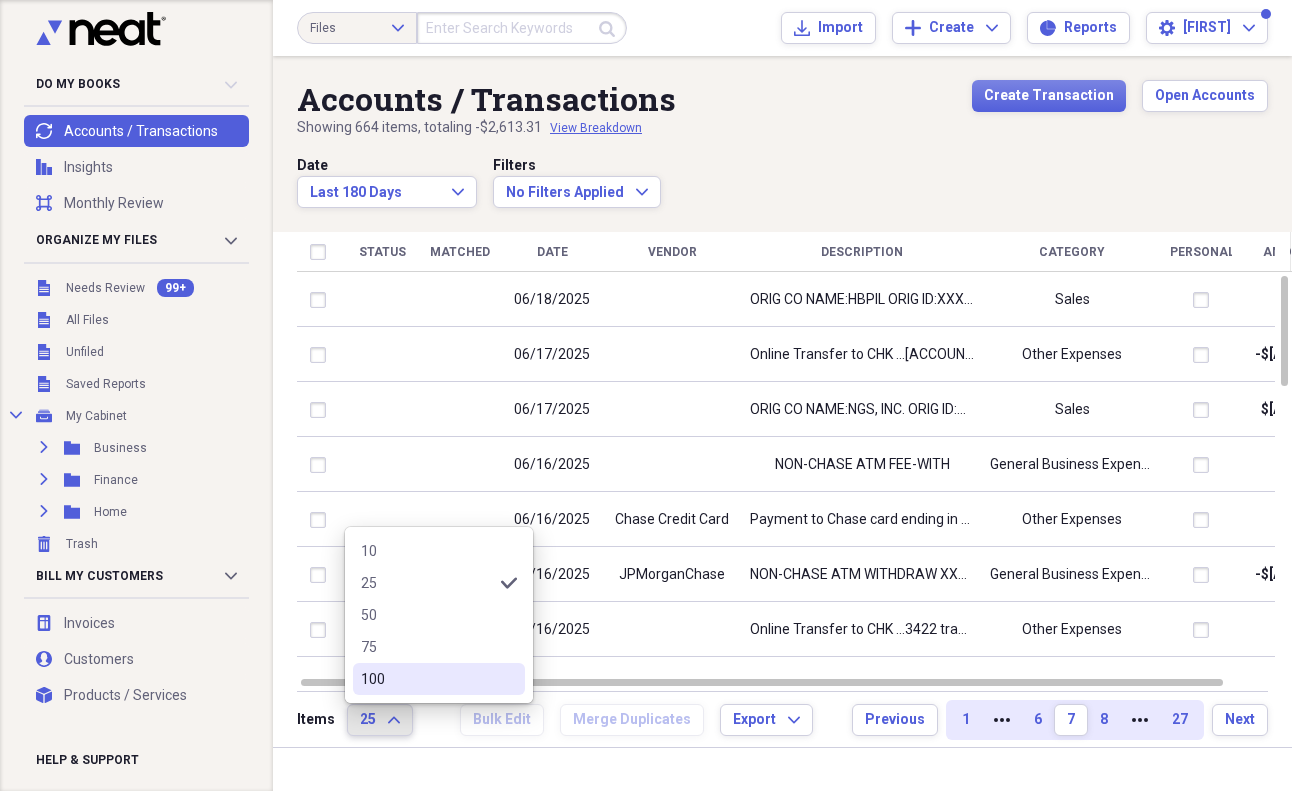 click on "100" at bounding box center [427, 679] 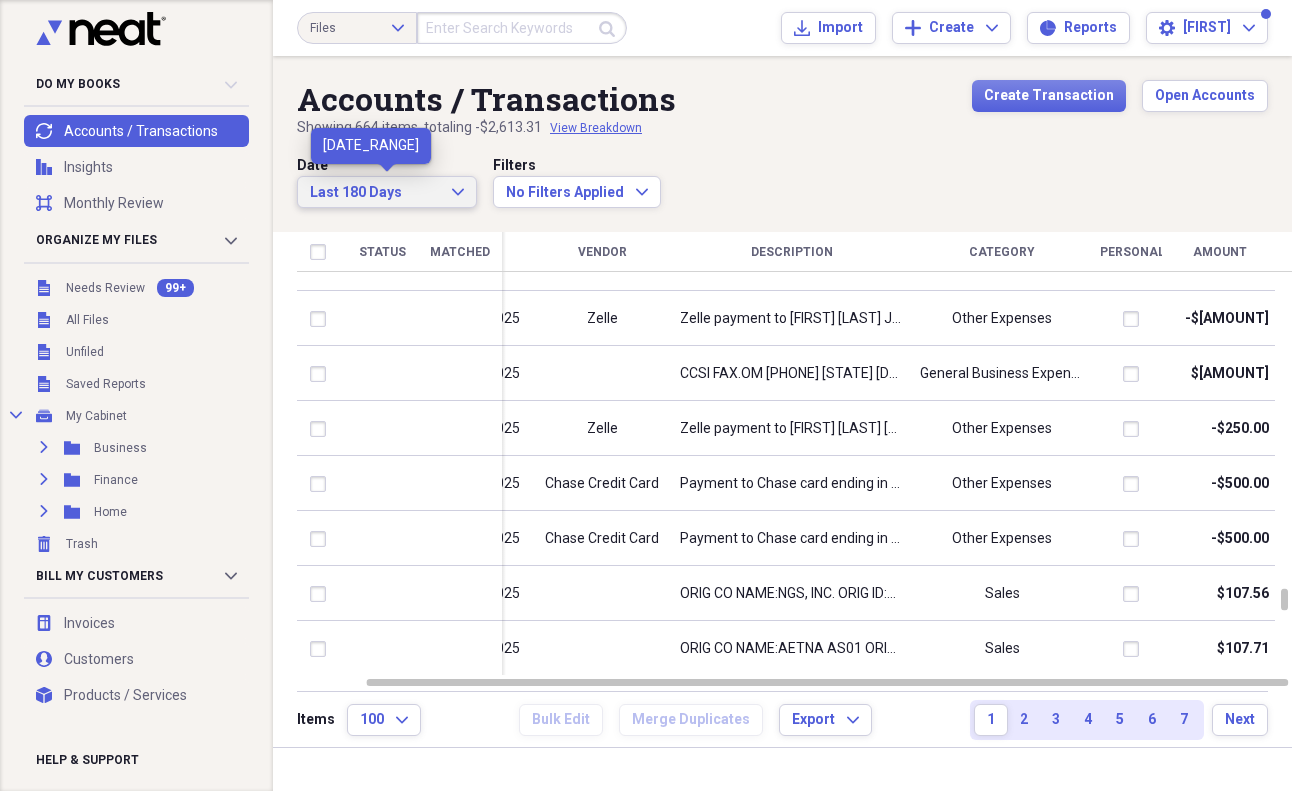 click on "Last 180 Days Expand" at bounding box center (387, 193) 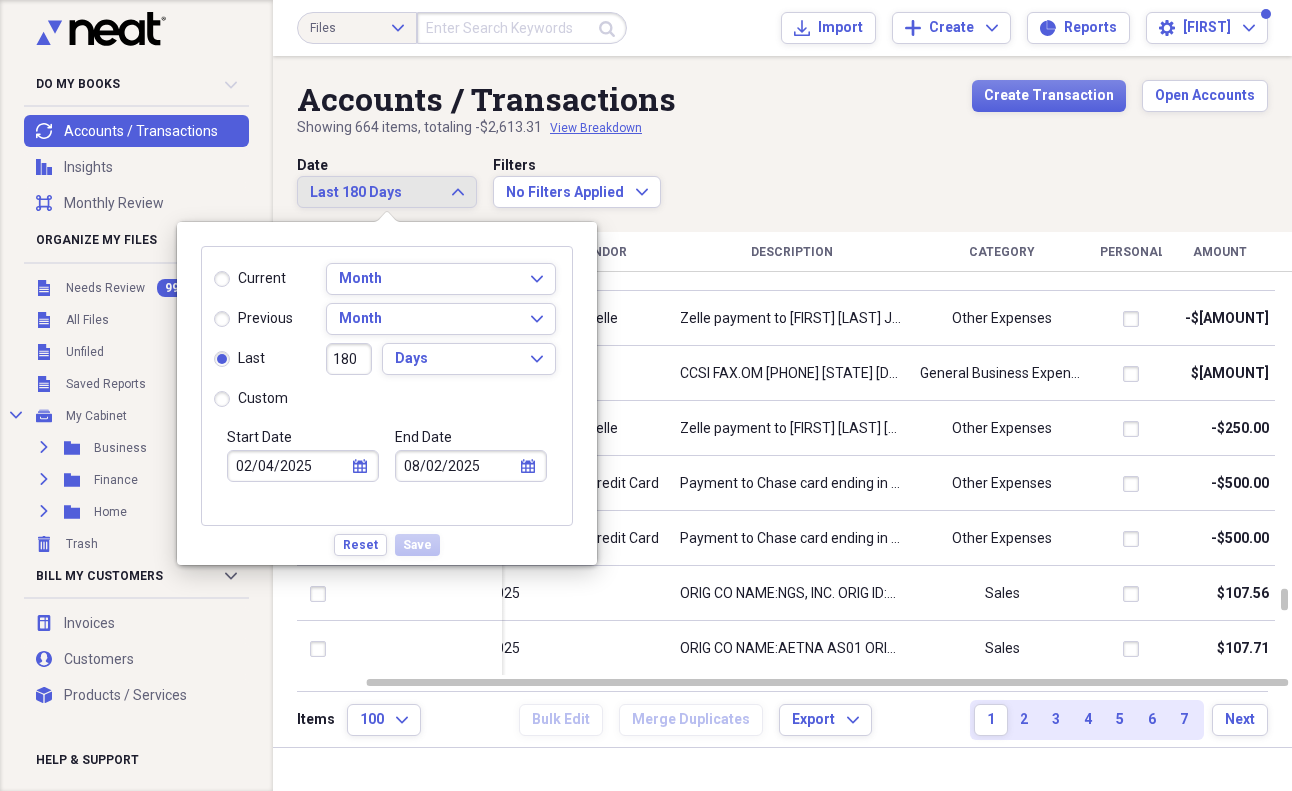 click on "180" at bounding box center (349, 359) 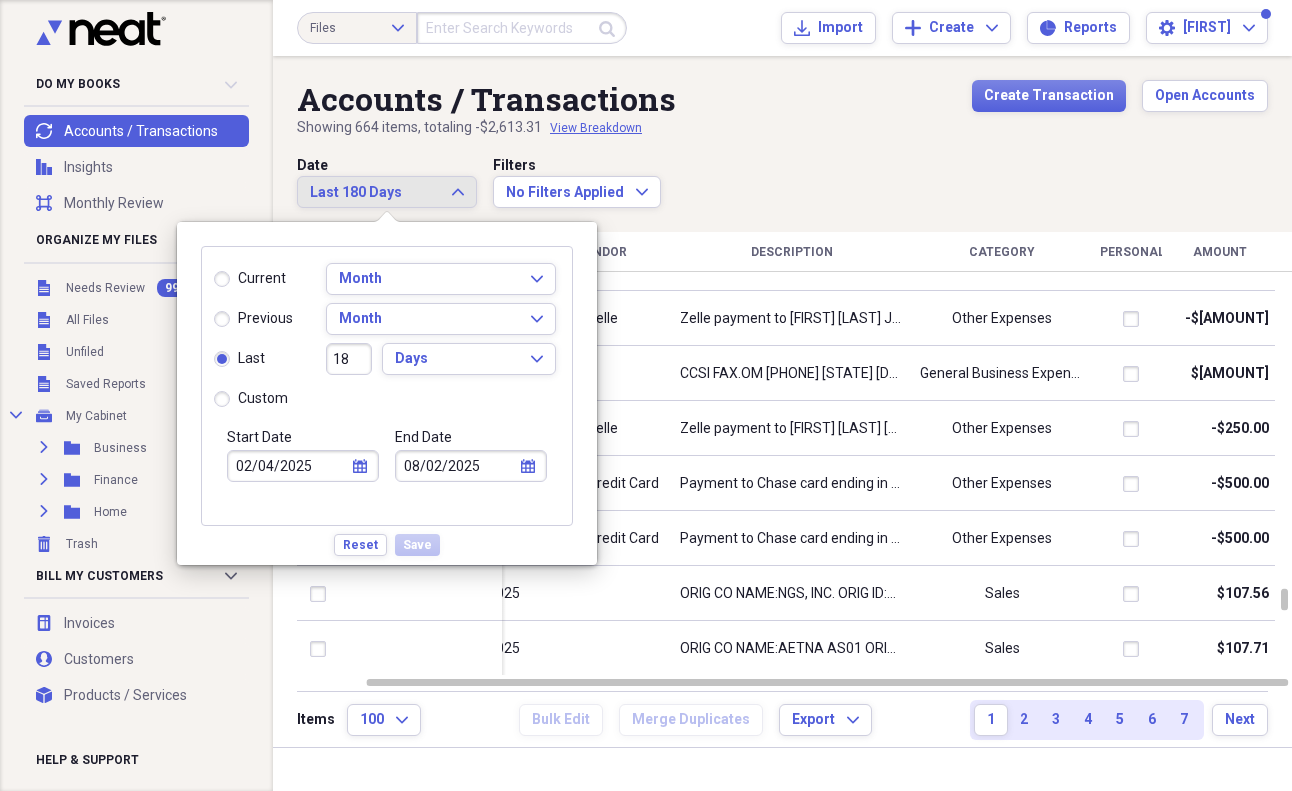 type on "07/16/2025" 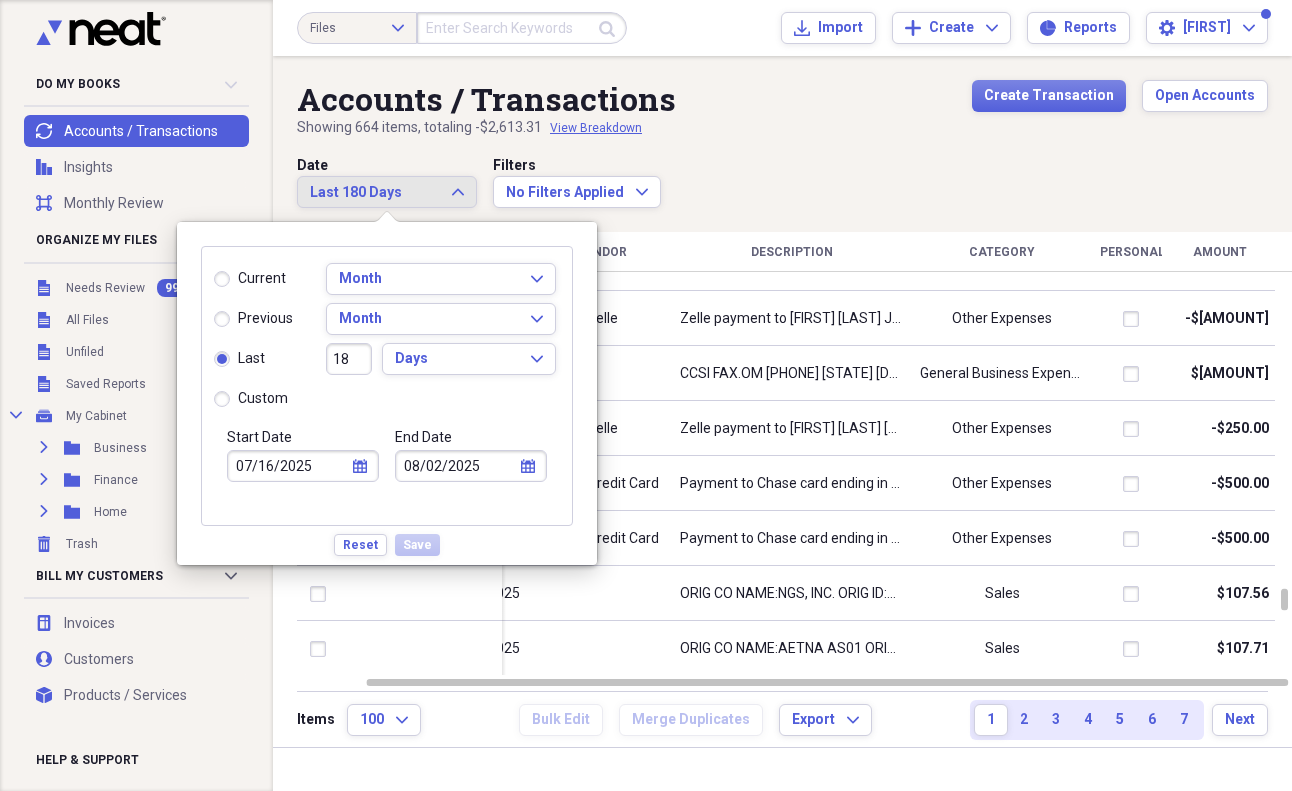 type on "1" 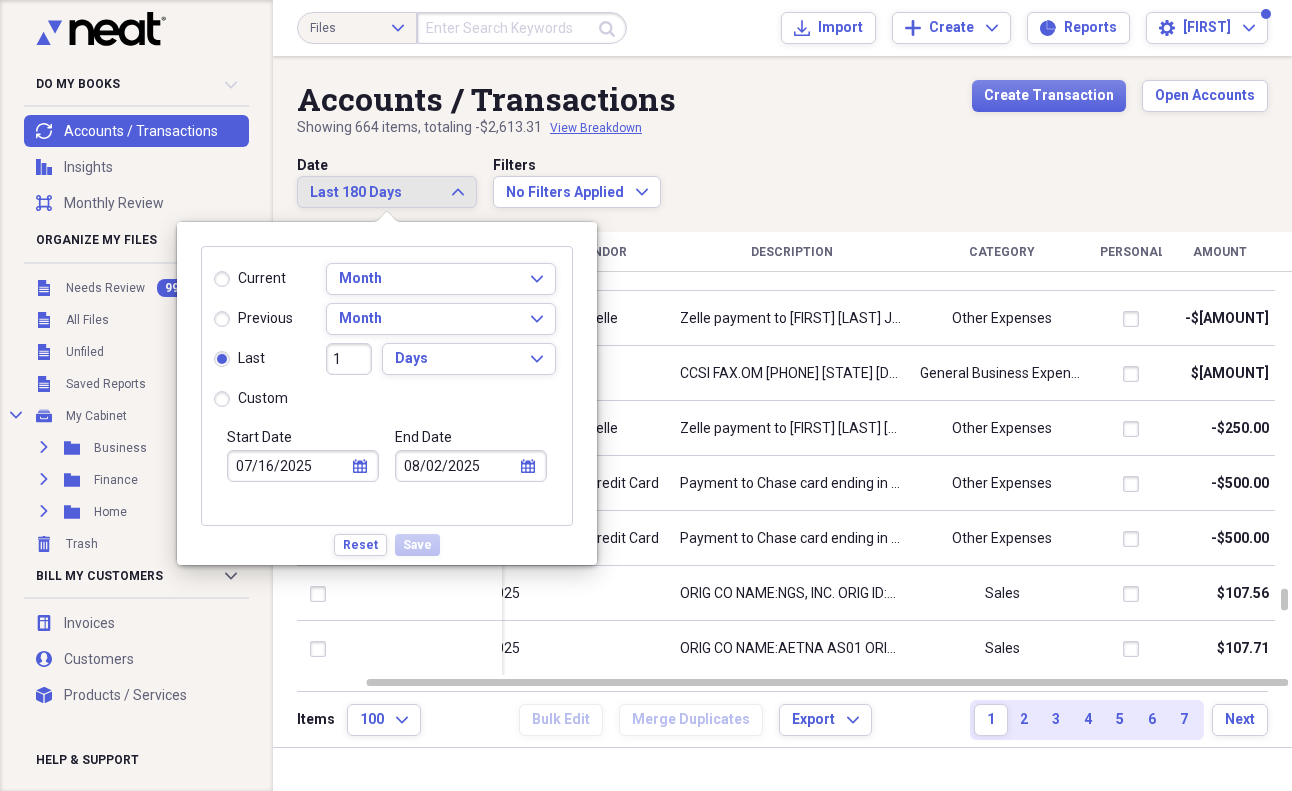 type on "08/02/2025" 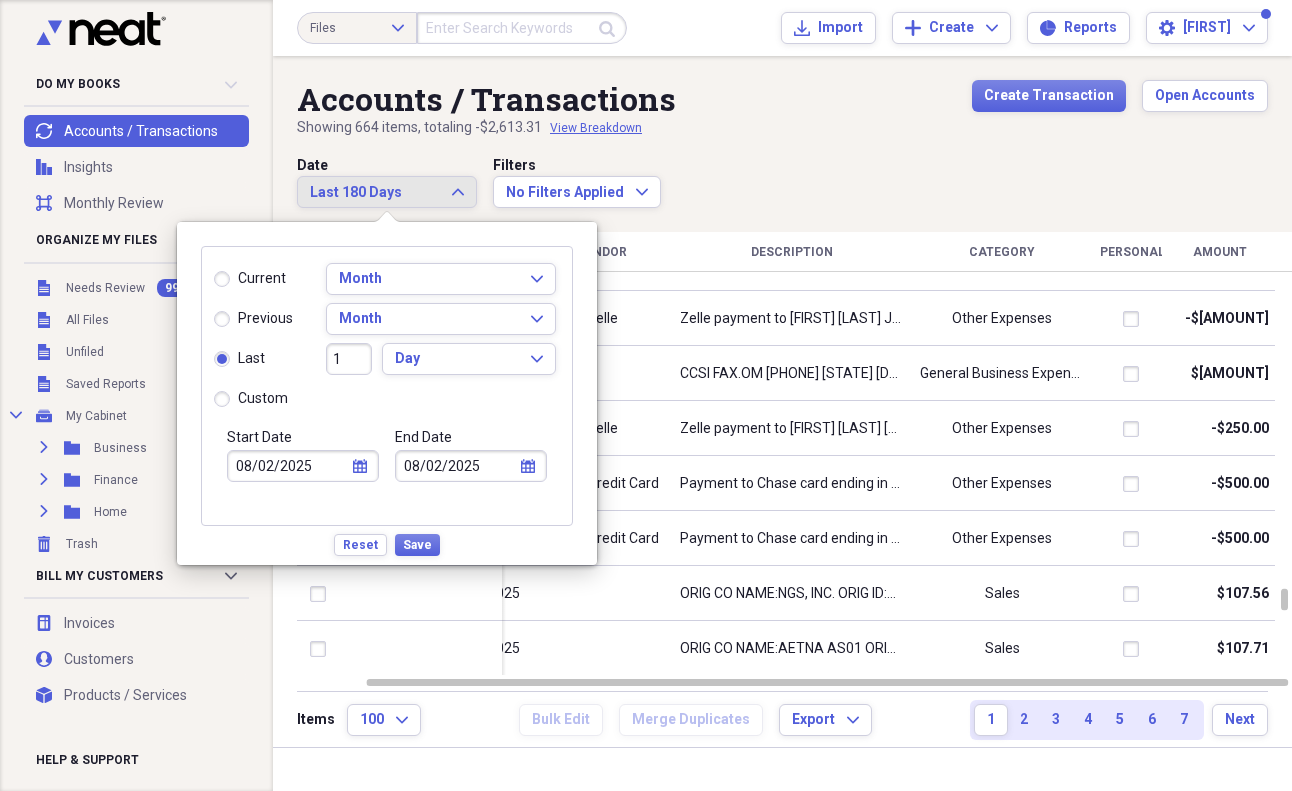 type 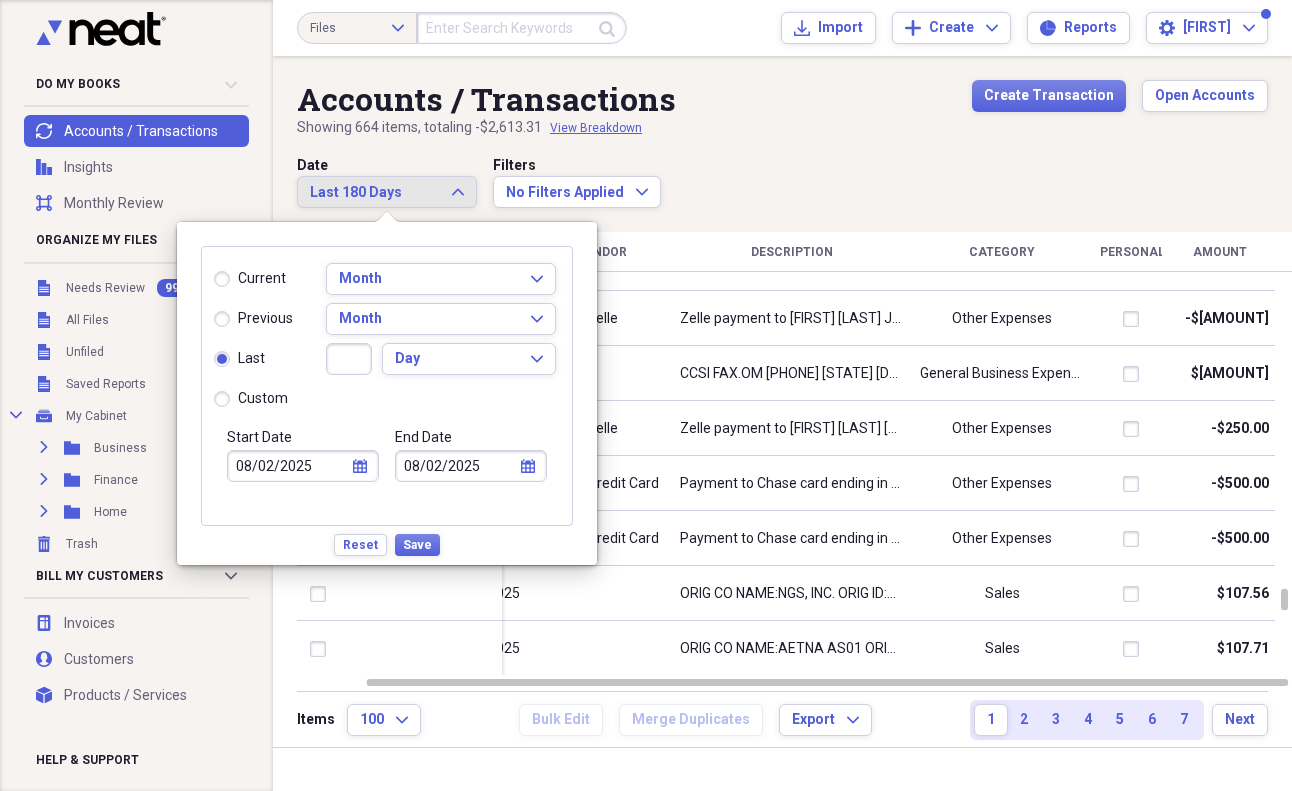 type 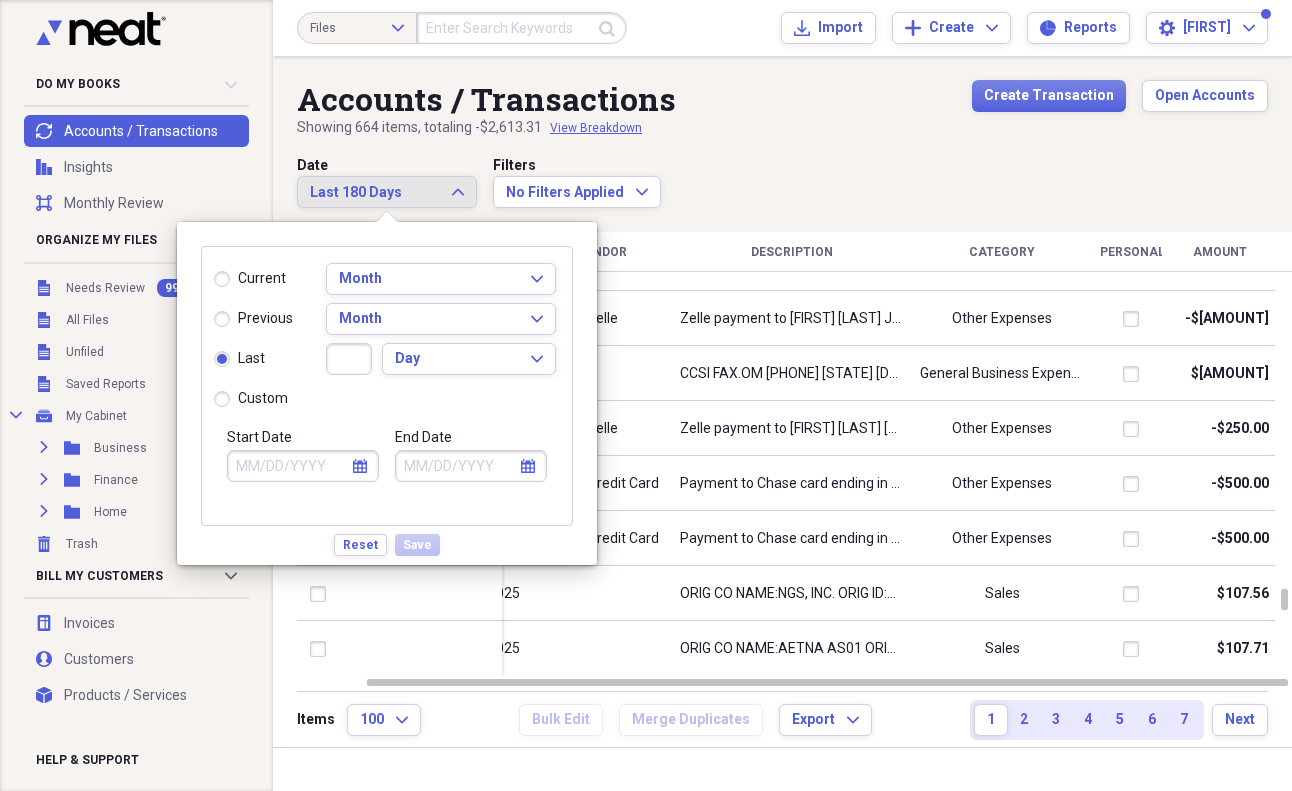 type on "3" 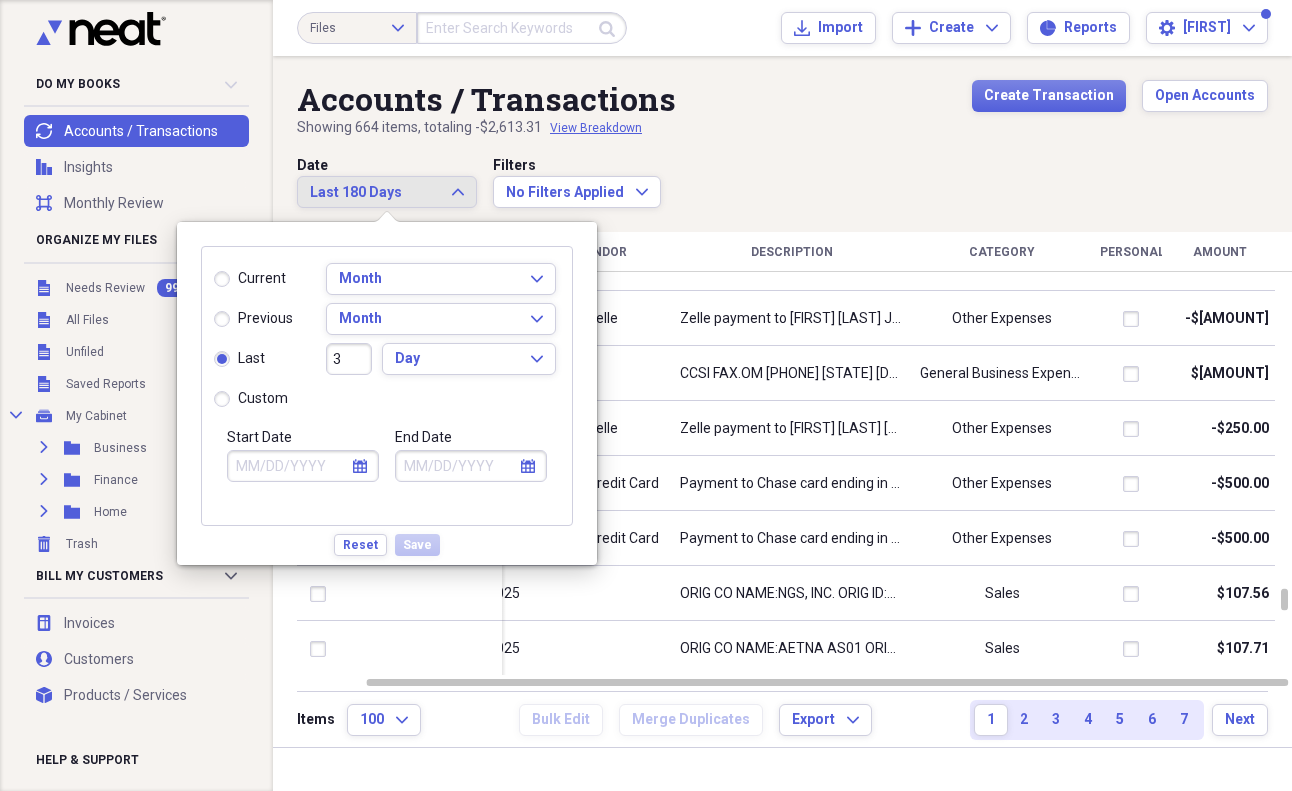 type on "07/31/2025" 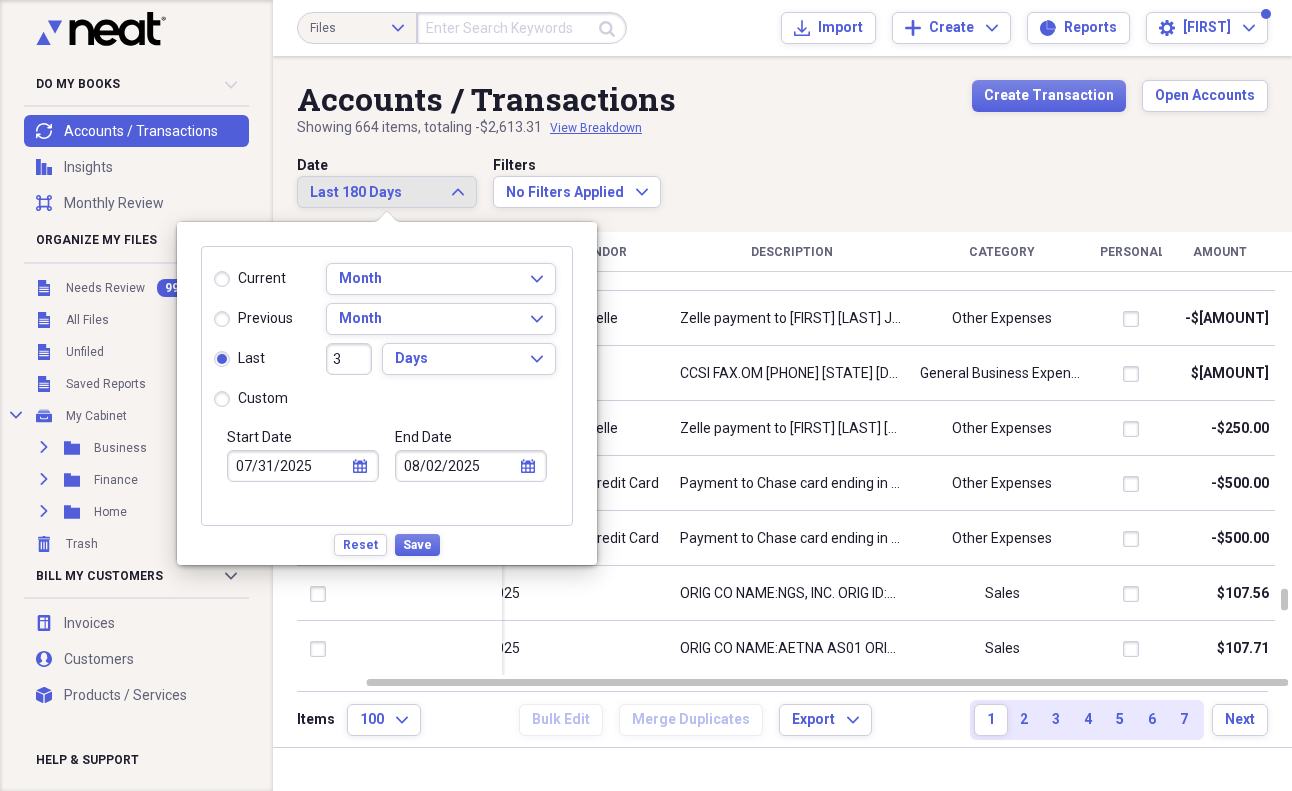 type on "36" 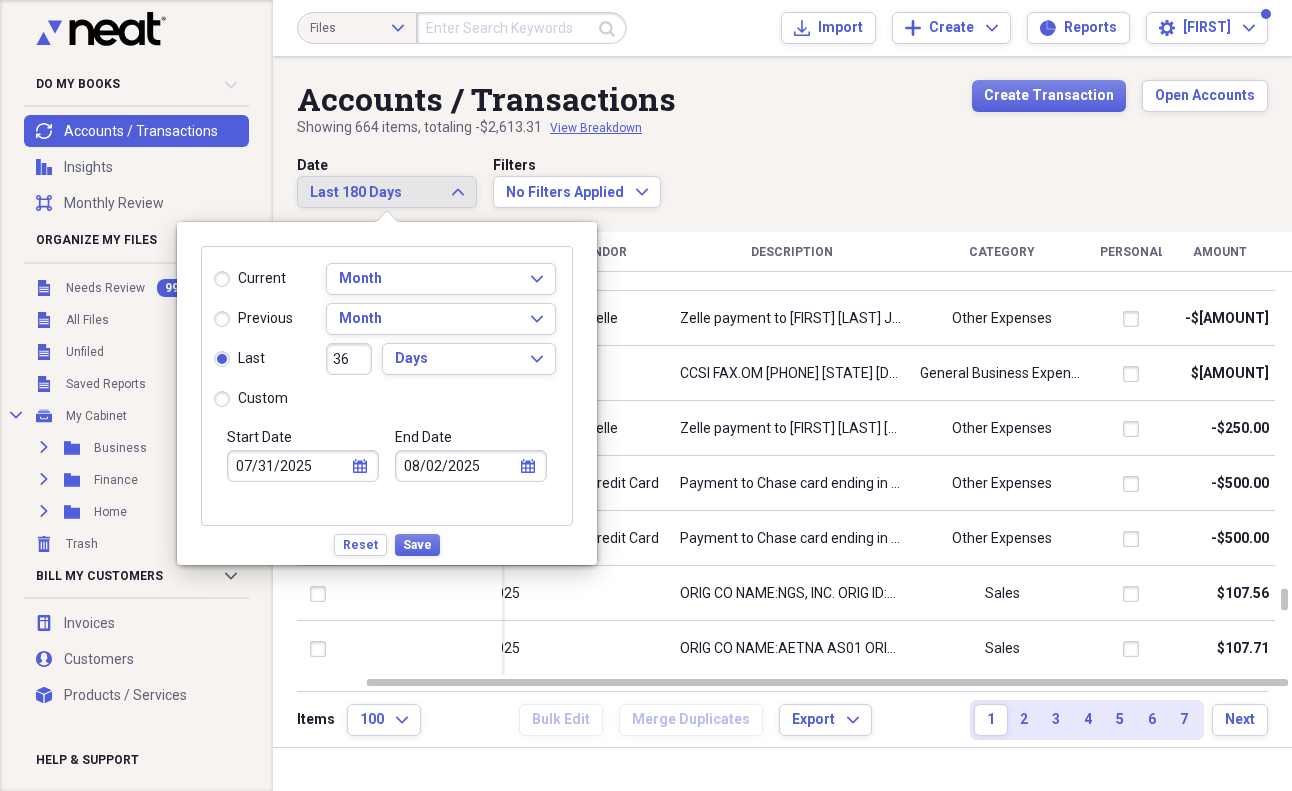 type on "06/28/2025" 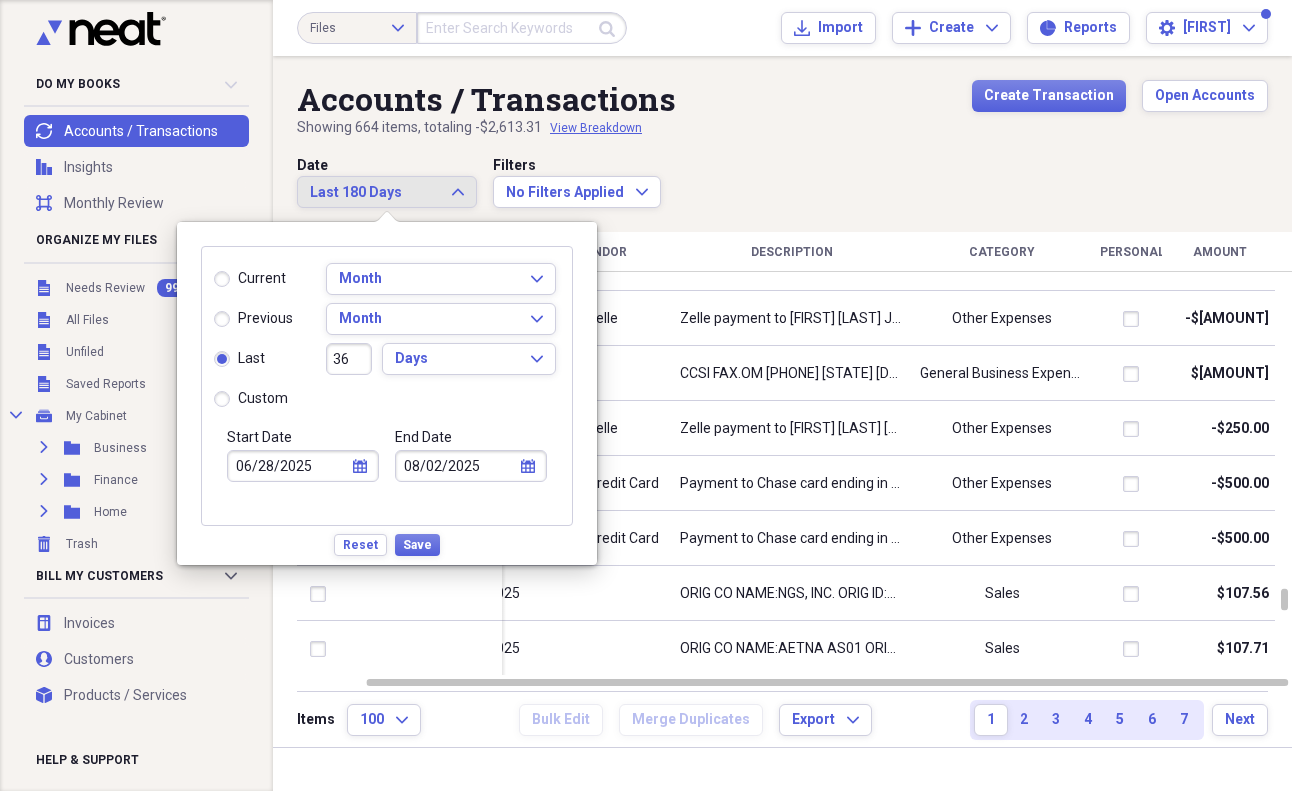 type on "360" 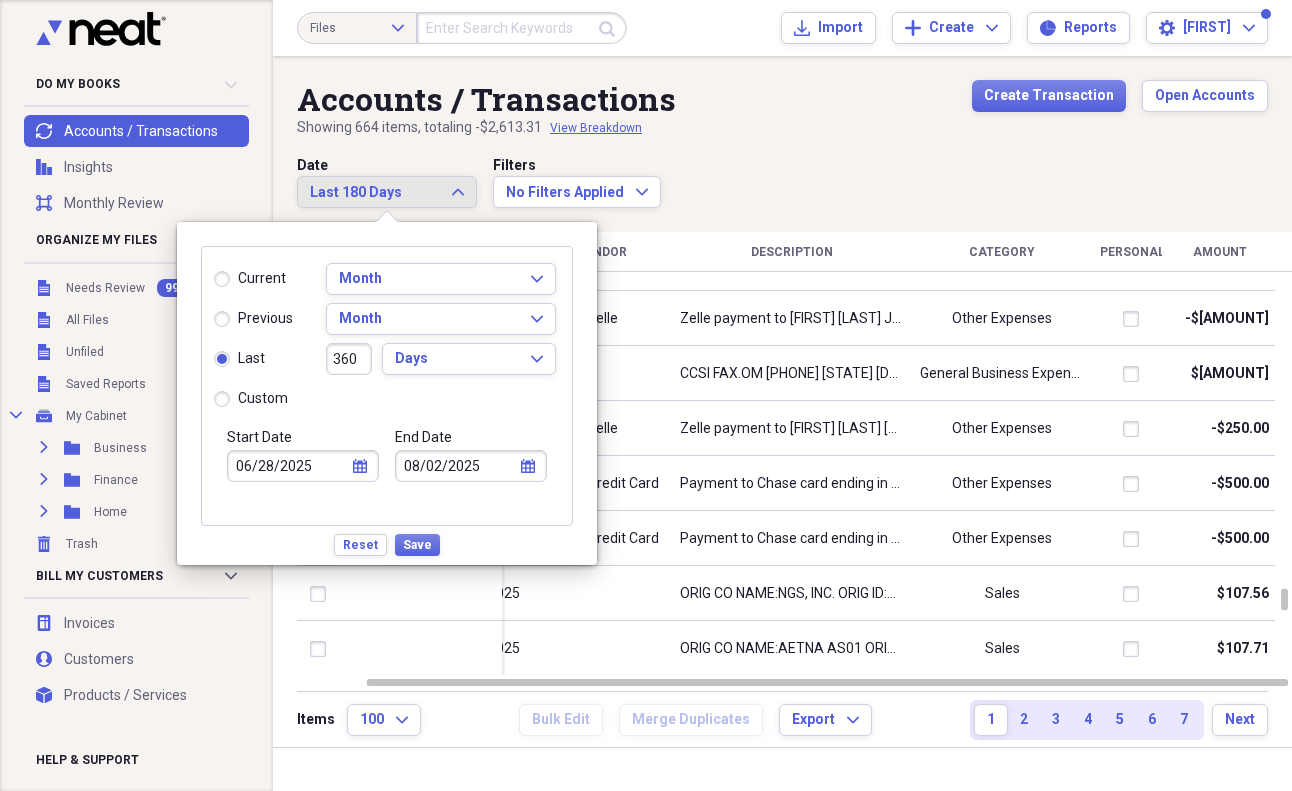 type on "08/08/2024" 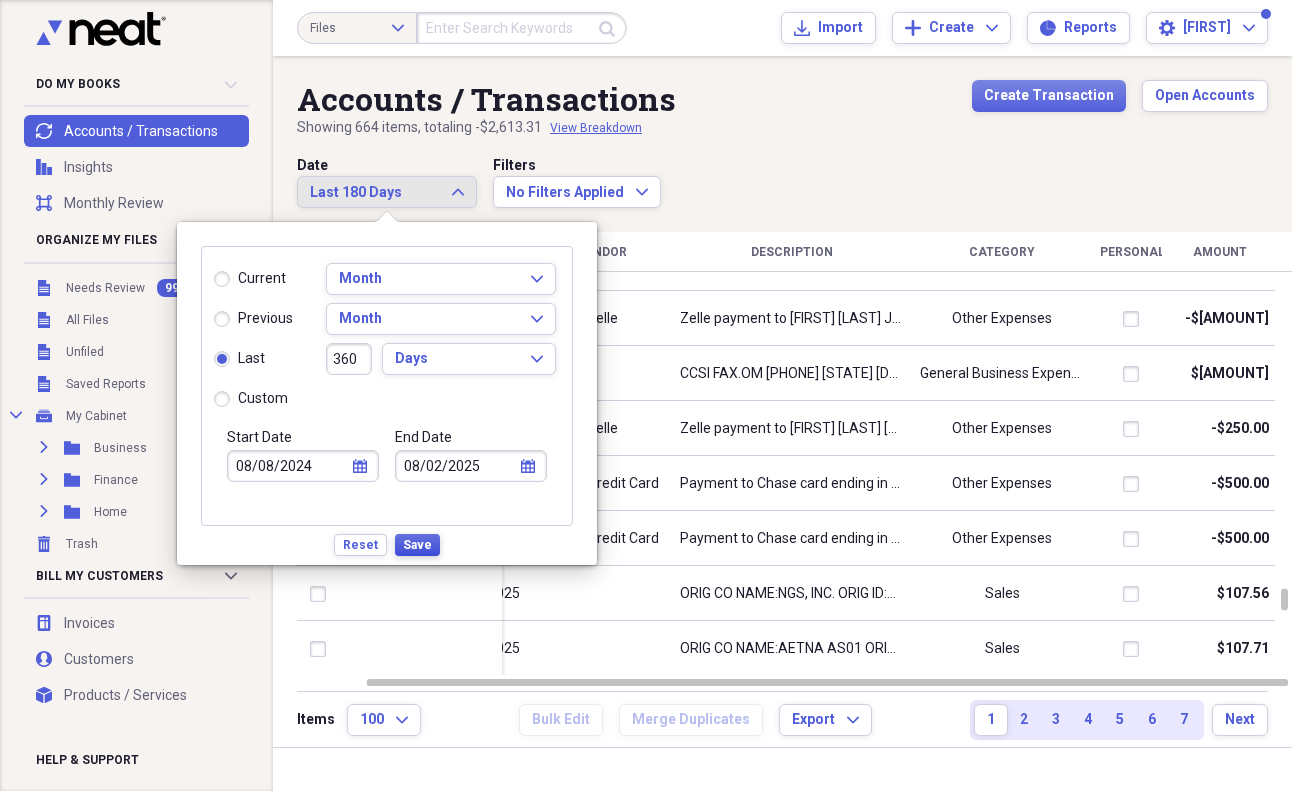 type on "360" 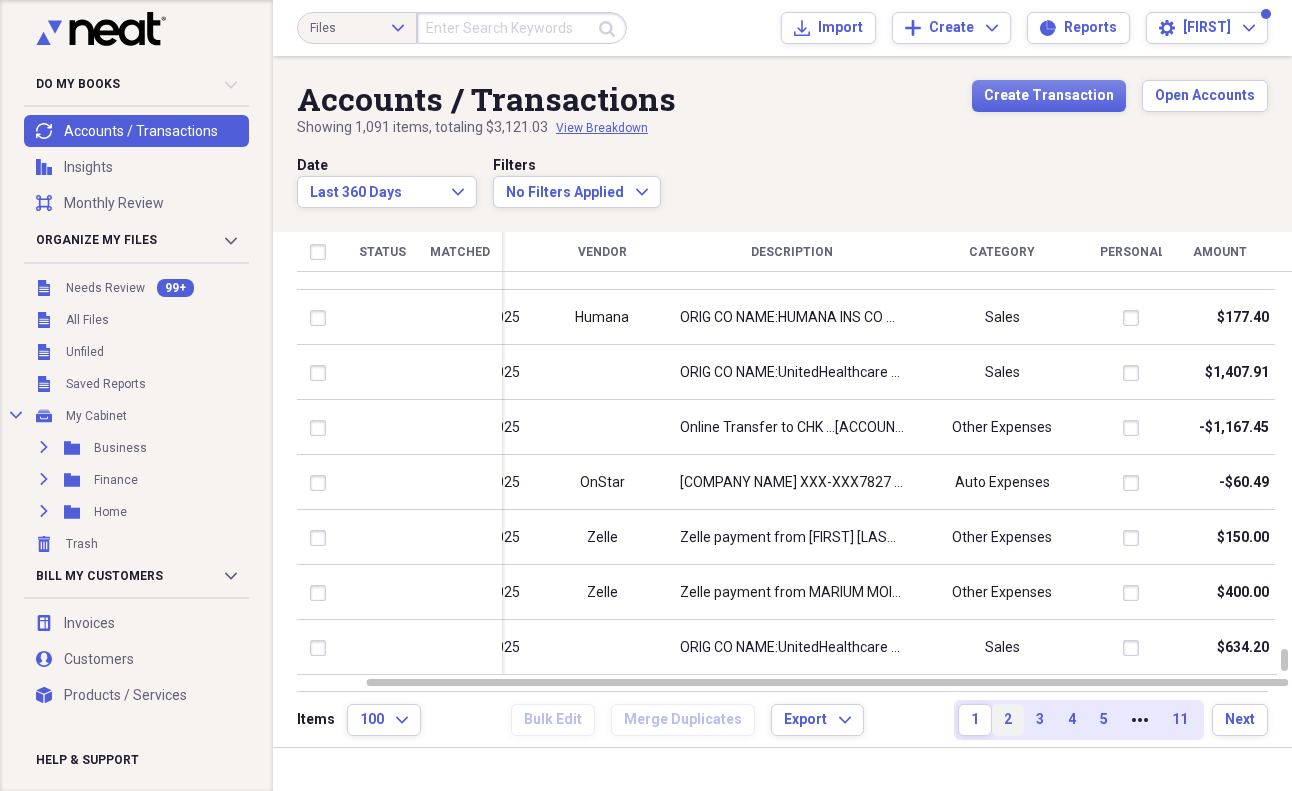 click on "2" at bounding box center [1008, 720] 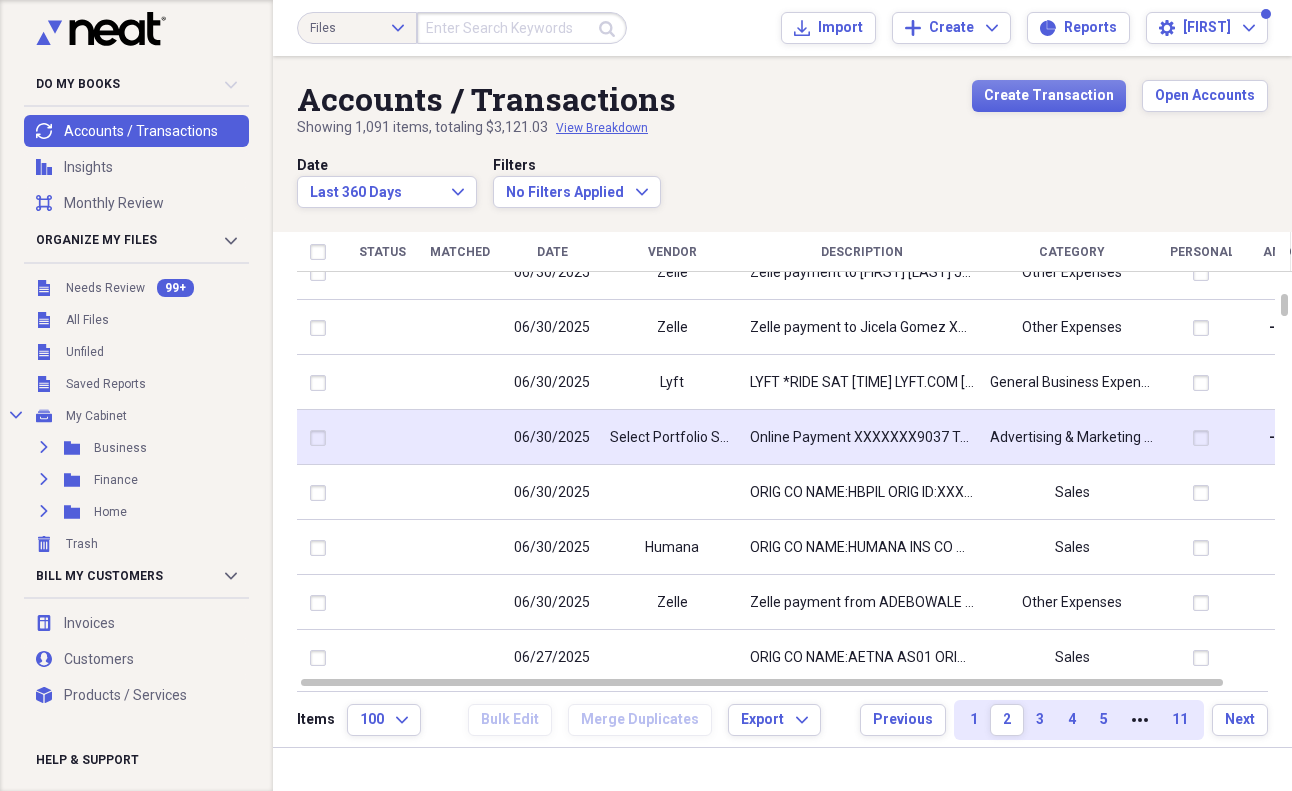 click on "Select Portfolio Servicing" at bounding box center (672, 438) 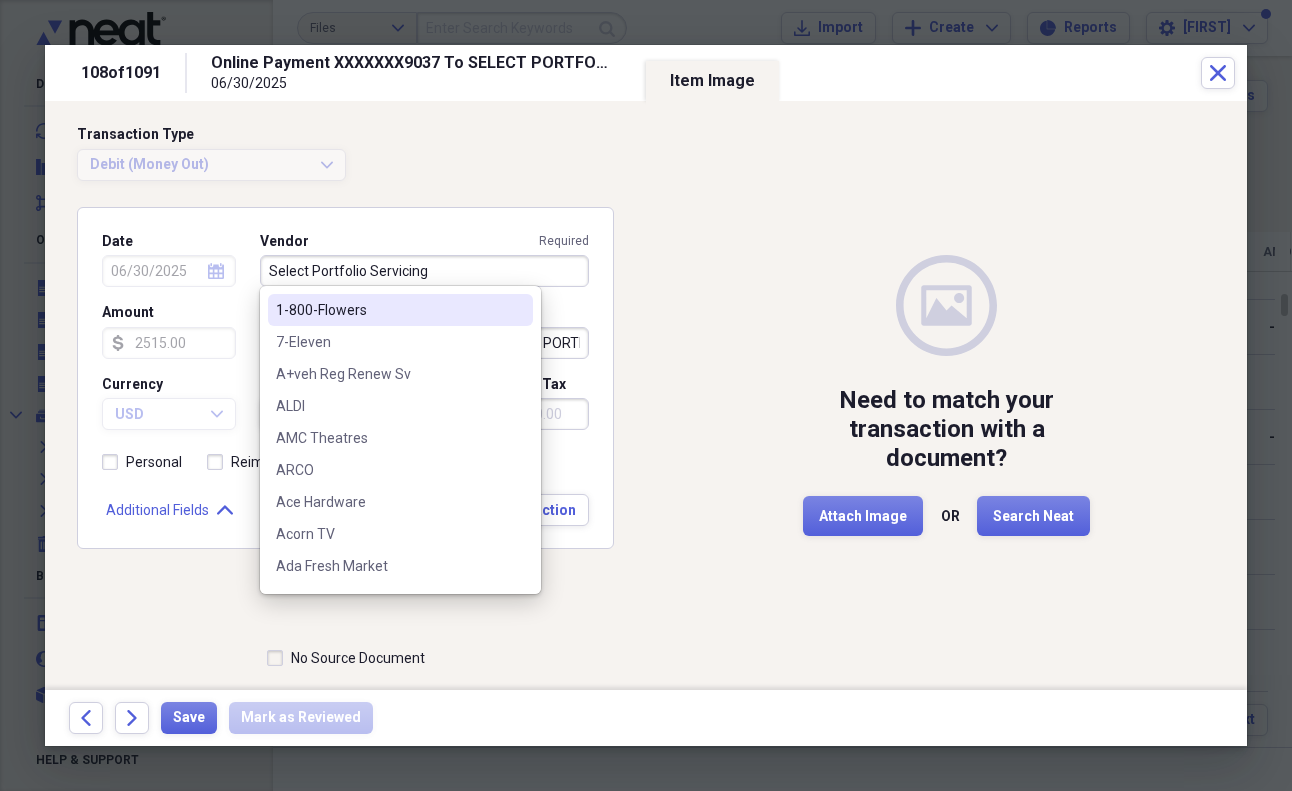 drag, startPoint x: 430, startPoint y: 271, endPoint x: 264, endPoint y: 269, distance: 166.01205 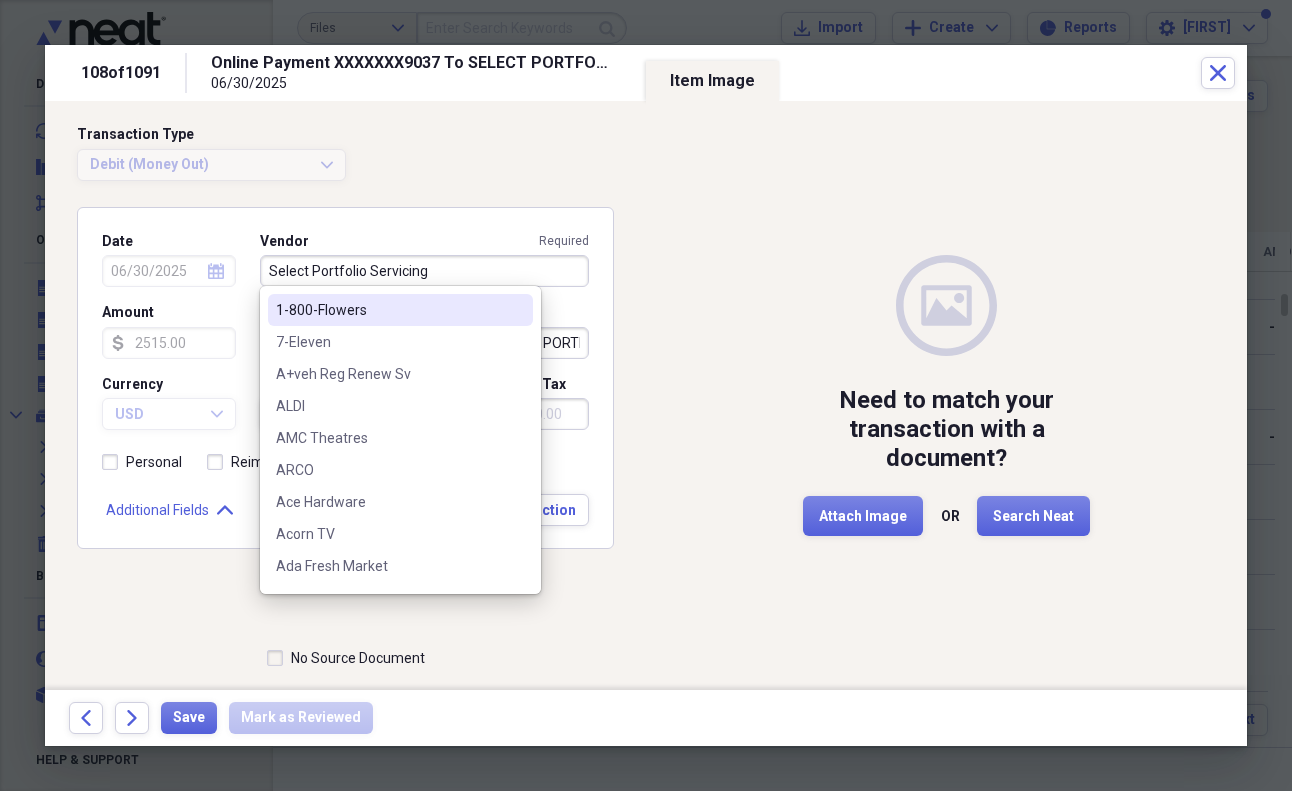 click on "Select Portfolio Servicing" at bounding box center (424, 271) 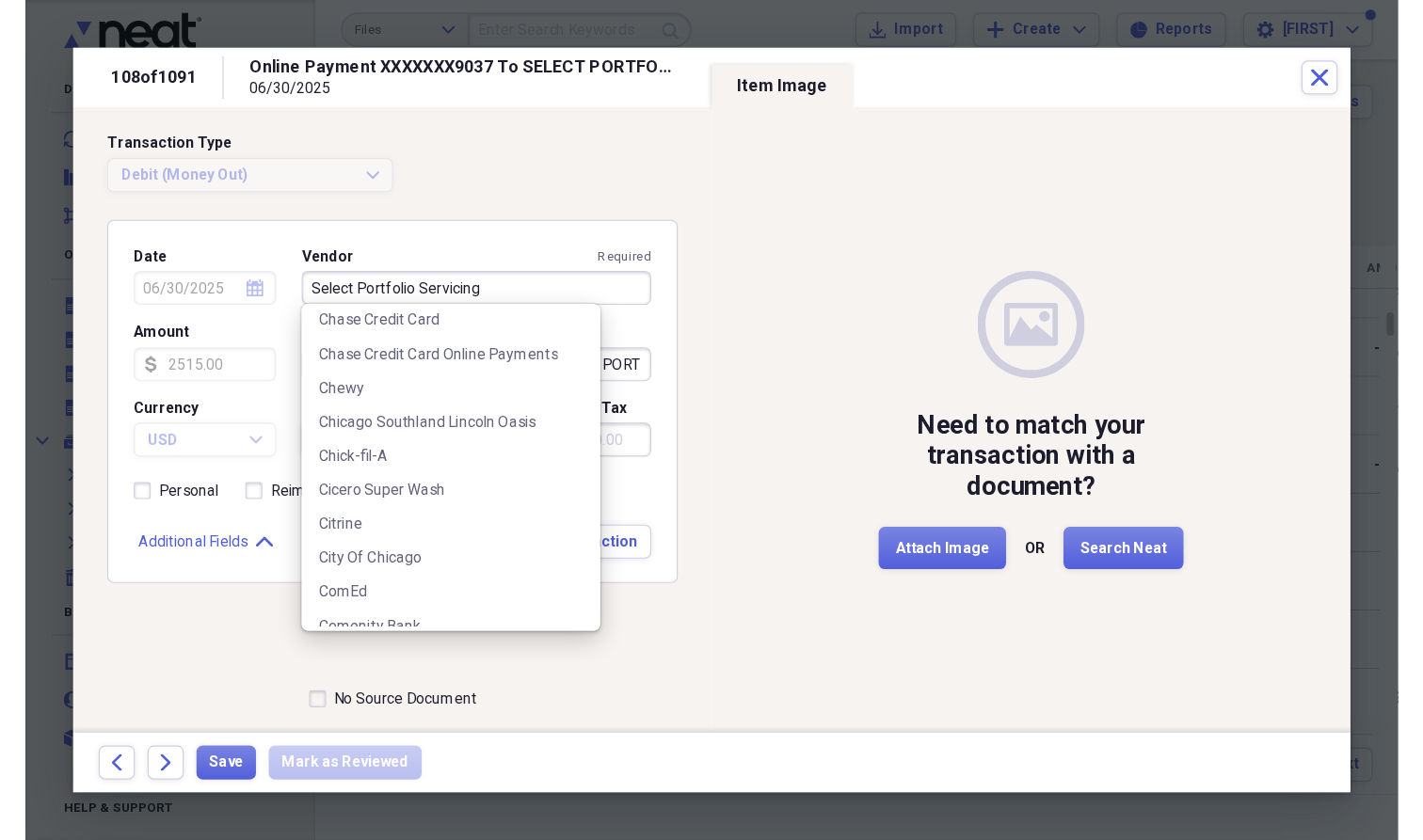 scroll, scrollTop: 1487, scrollLeft: 0, axis: vertical 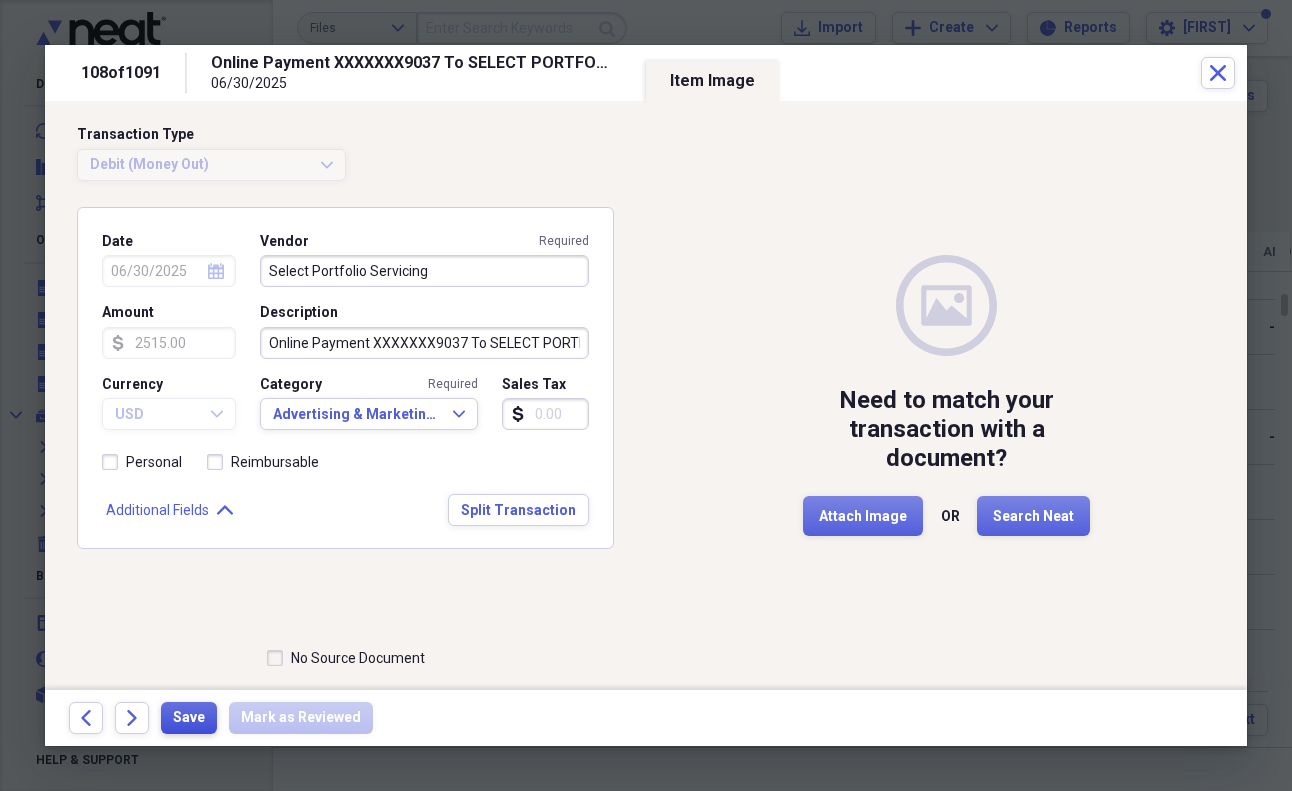 click on "Save" at bounding box center [189, 718] 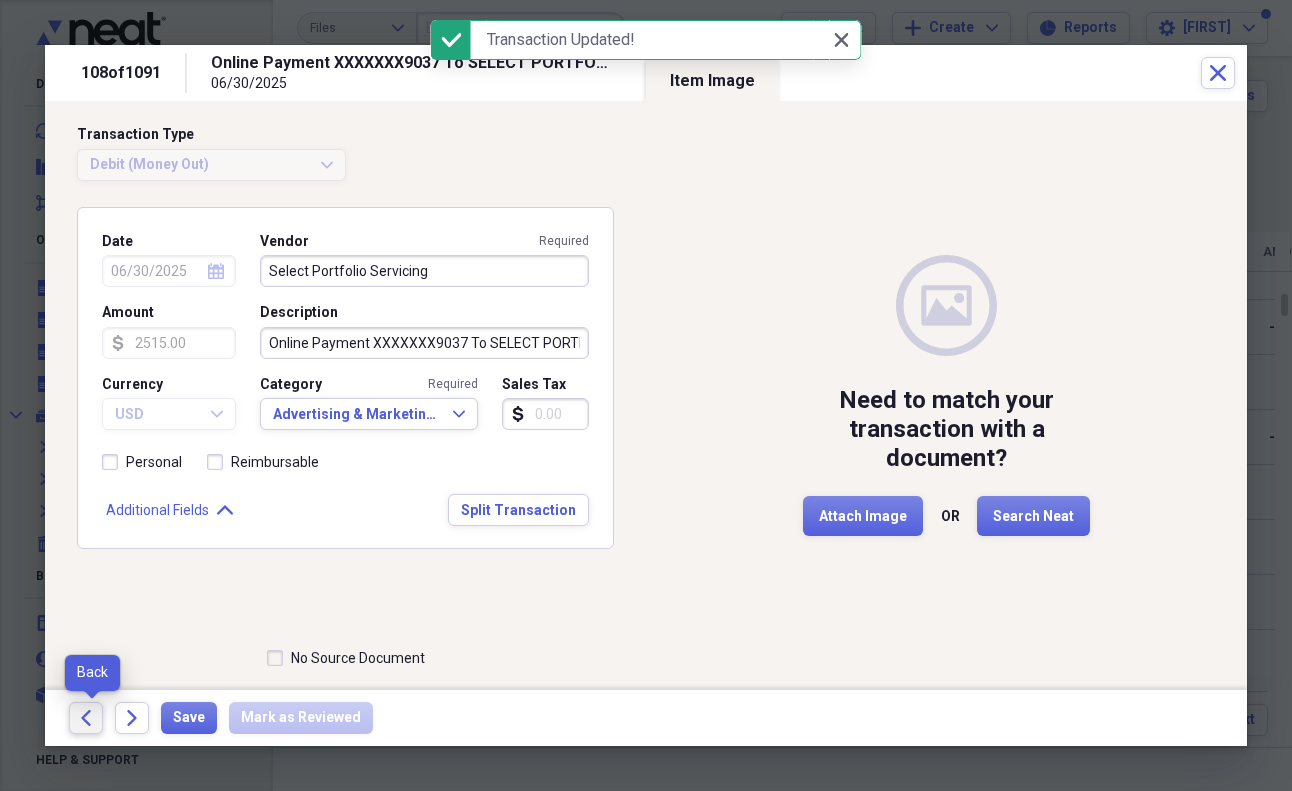 click on "Back" 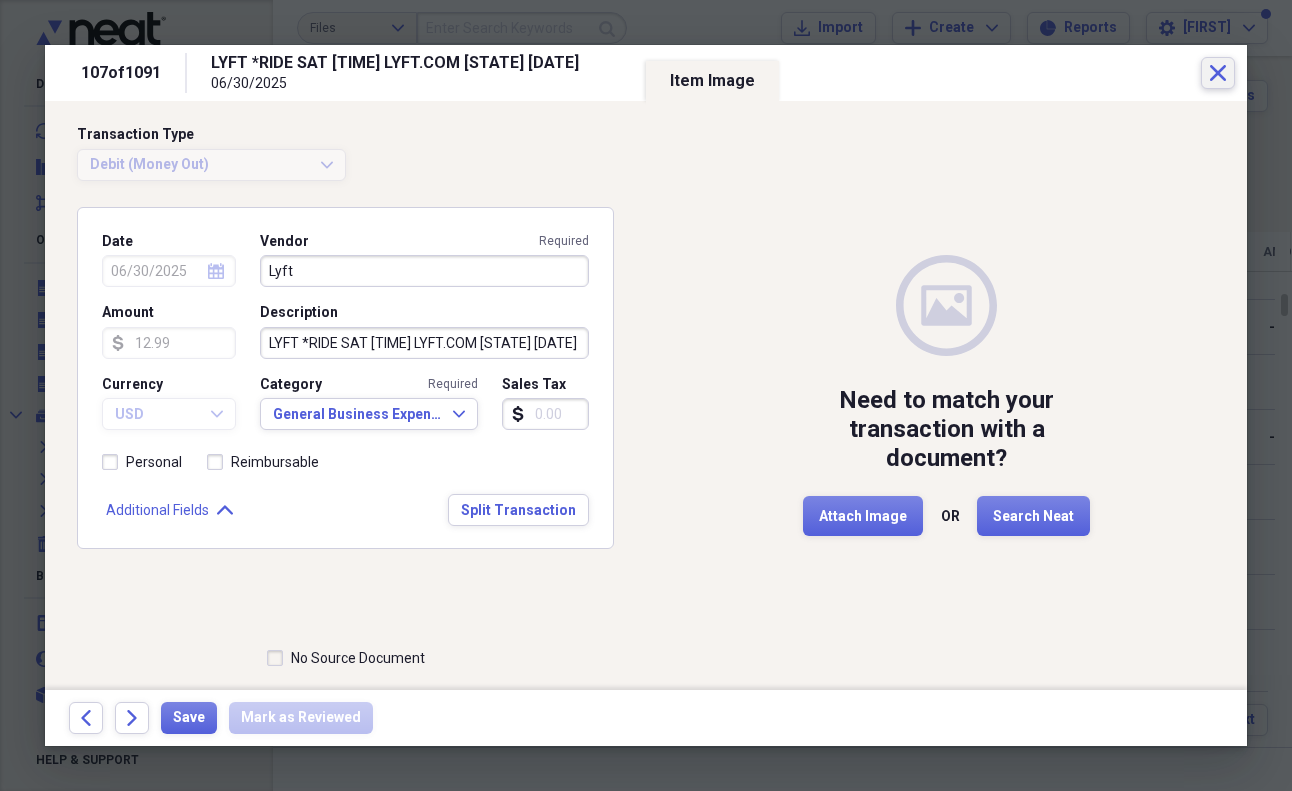 click on "Close" at bounding box center [1218, 73] 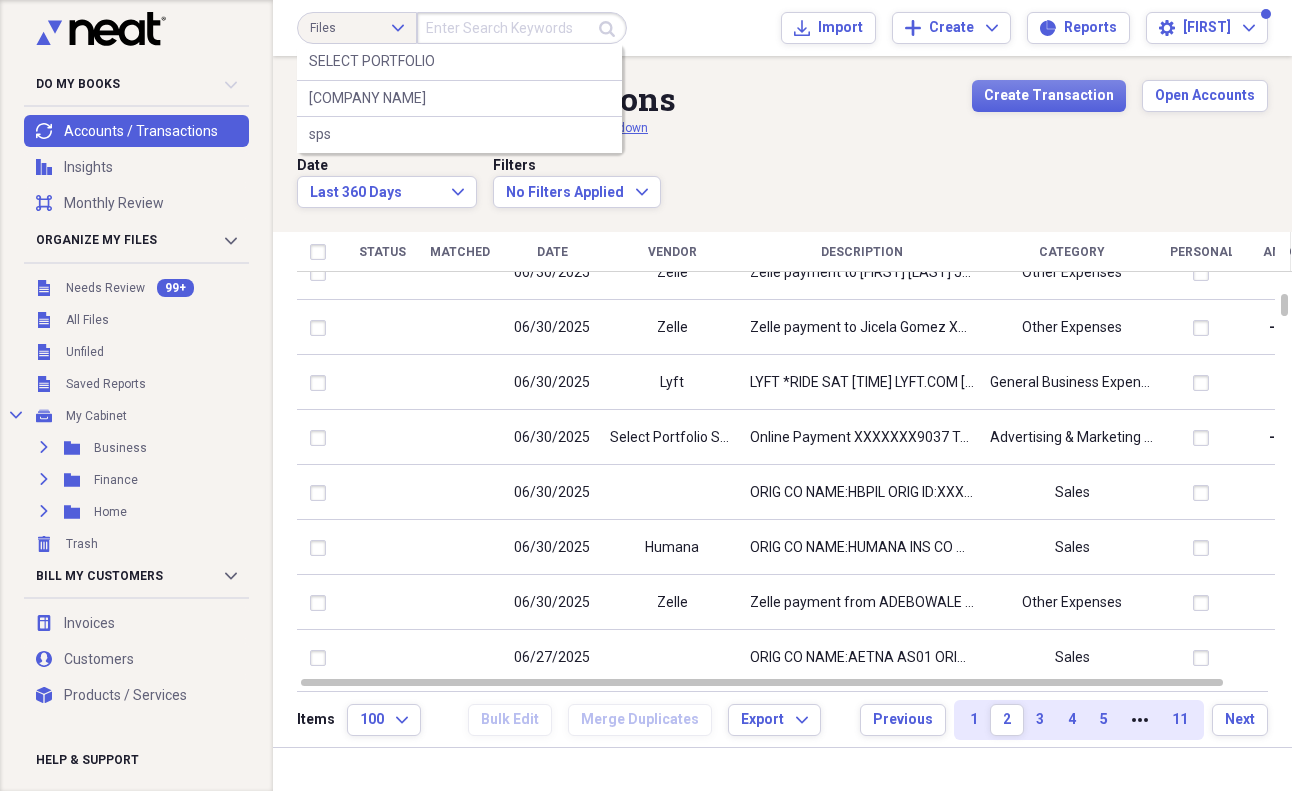 click at bounding box center [522, 28] 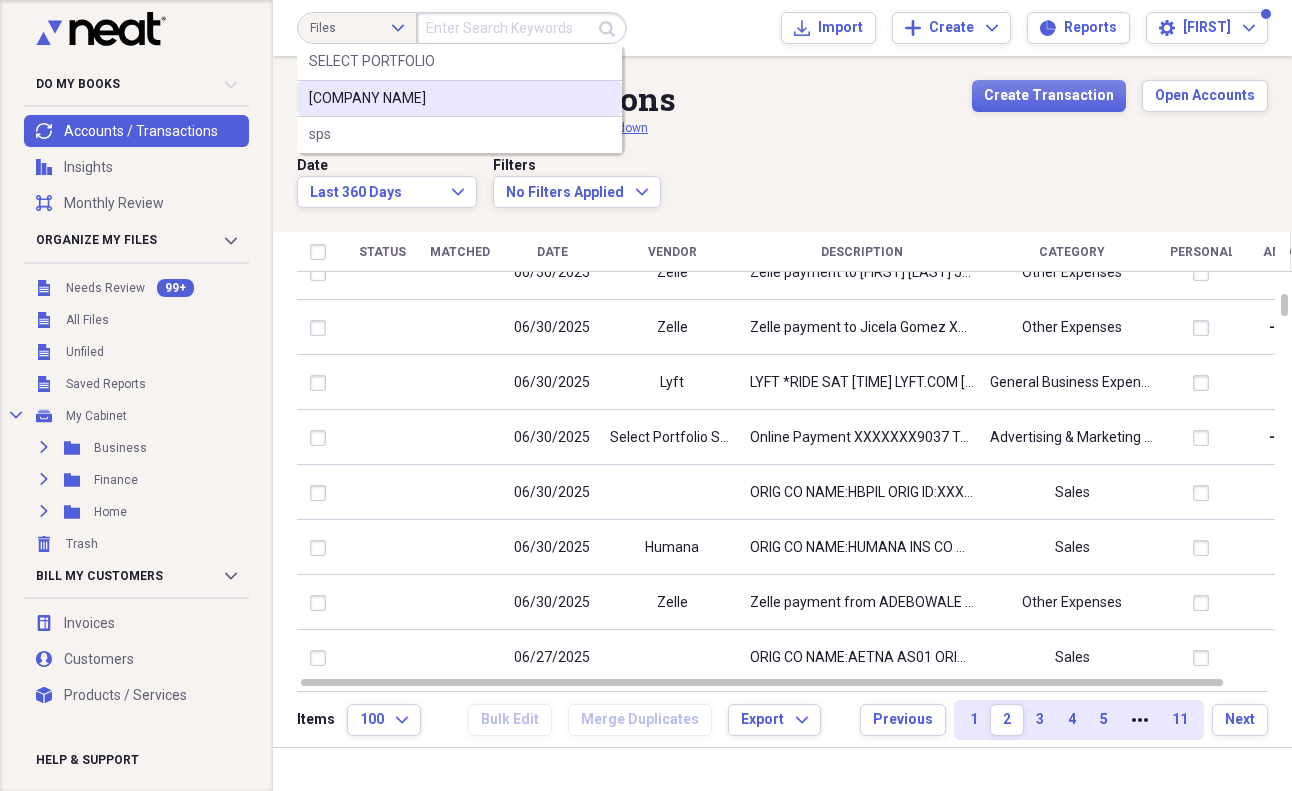 click on "Files Expand Submit SELECT PORTFOLIO SELECT PORTFOLIO SERVICING sps Import Import Add Create Expand Reports Reports Settings Jerry Expand Accounts / Transactions Showing 1,091 items , totaling $3,121.03 View Breakdown Create Transaction Open Accounts Date Last 360 Days Expand Filters No Filters Applied Expand Status Matched Date Vendor Description Category Personal Amount [MM]/[DD]/[YYYY] ORIG CO NAME:NGS, INC. ORIG ID:GXXXXX0597 DESC DATE:XX0627 CO ENTRY DESCR:HCCLAIMPMTSEC:CCD TRACE#:XXXXXXXXXXX4842 EE... Sales $1,403.98 [MM]/[DD]/[YYYY] ORIG CO NAME:PAYPAL ORIG ID:PAYPALSI77 DESC DATE:XX0629 CO ENTRY DESCR:INST XFER SEC:WEB TRACE#:XXXXXXXXXXX4186 EED:X... Other Expenses -$17.99 [MM]/[DD]/[YYYY] Humana ORIG CO NAME:HUMANA INS CO ORIG ID:XXXXXX3473 DESC DATE:XX0630 CO ENTRY DESCR:HCCLAIMPMTSEC:CCD TRACE#:XXXXXXXXXXX094... Sales $178.58 [MM]/[DD]/[YYYY] MONTHLY SERVICE FEE General Business Expenses -$15.00 [MM]/[DD]/[YYYY] Zelle Zelle payment to [FIRST] [LAST] JPM99bdwow8n Other Expenses -$500.00 [MM]/[DD]/[YYYY] Zelle Other Expenses Lyft" at bounding box center [782, 395] 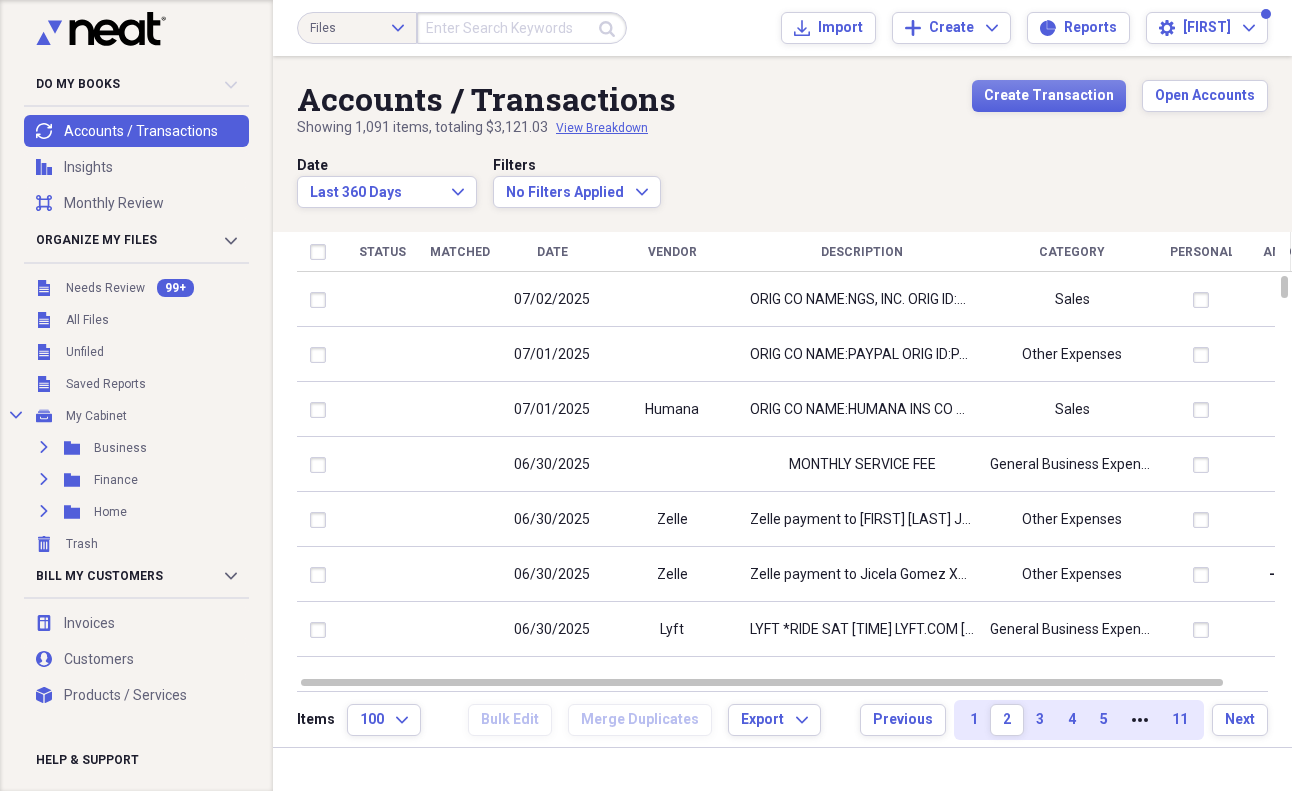 click at bounding box center [522, 28] 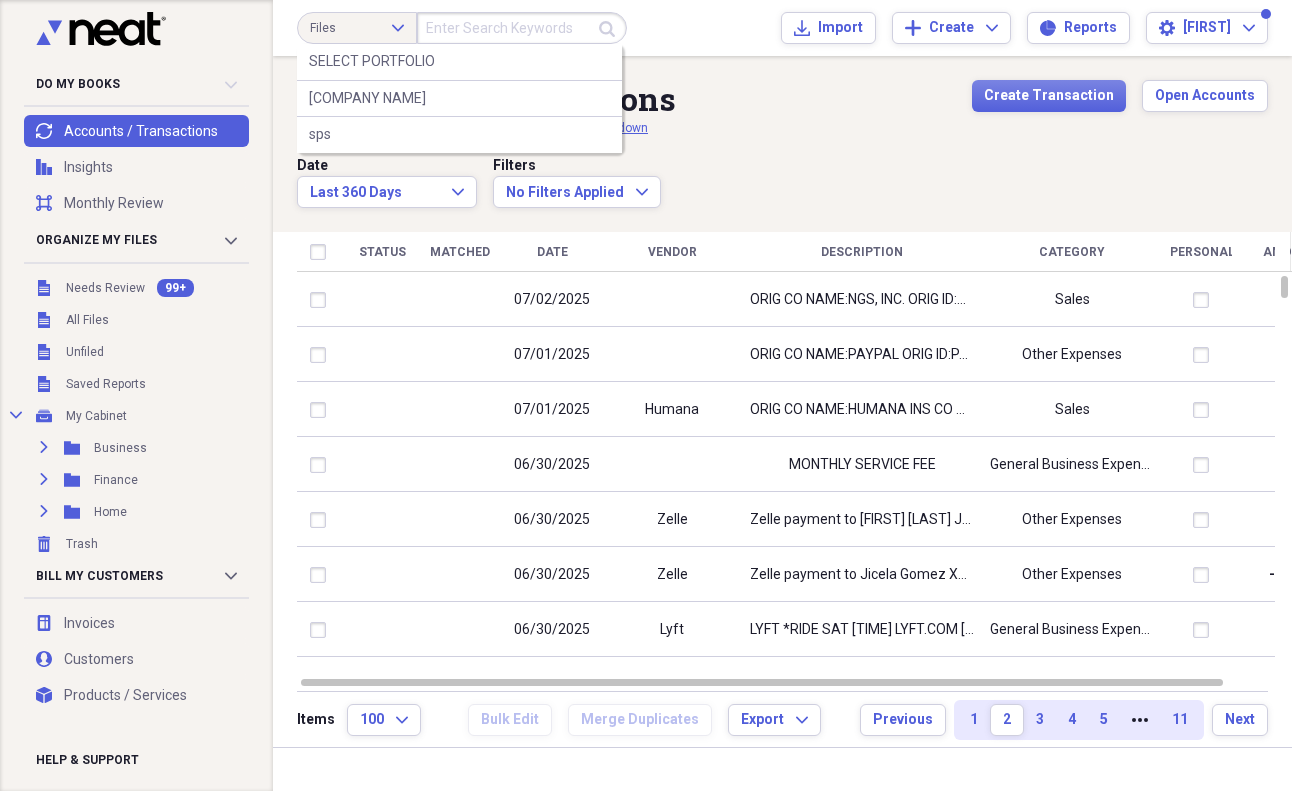 click at bounding box center (522, 28) 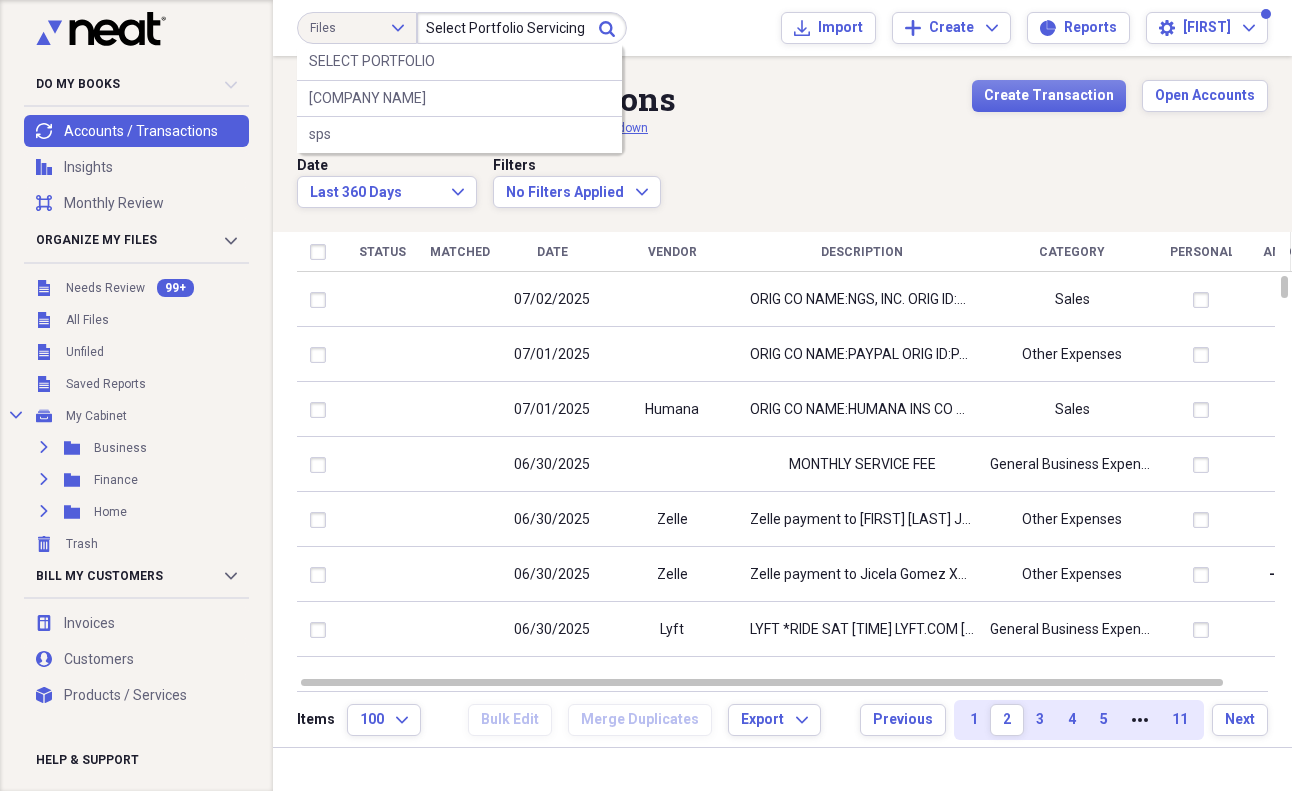 type on "Select Portfolio Servicing" 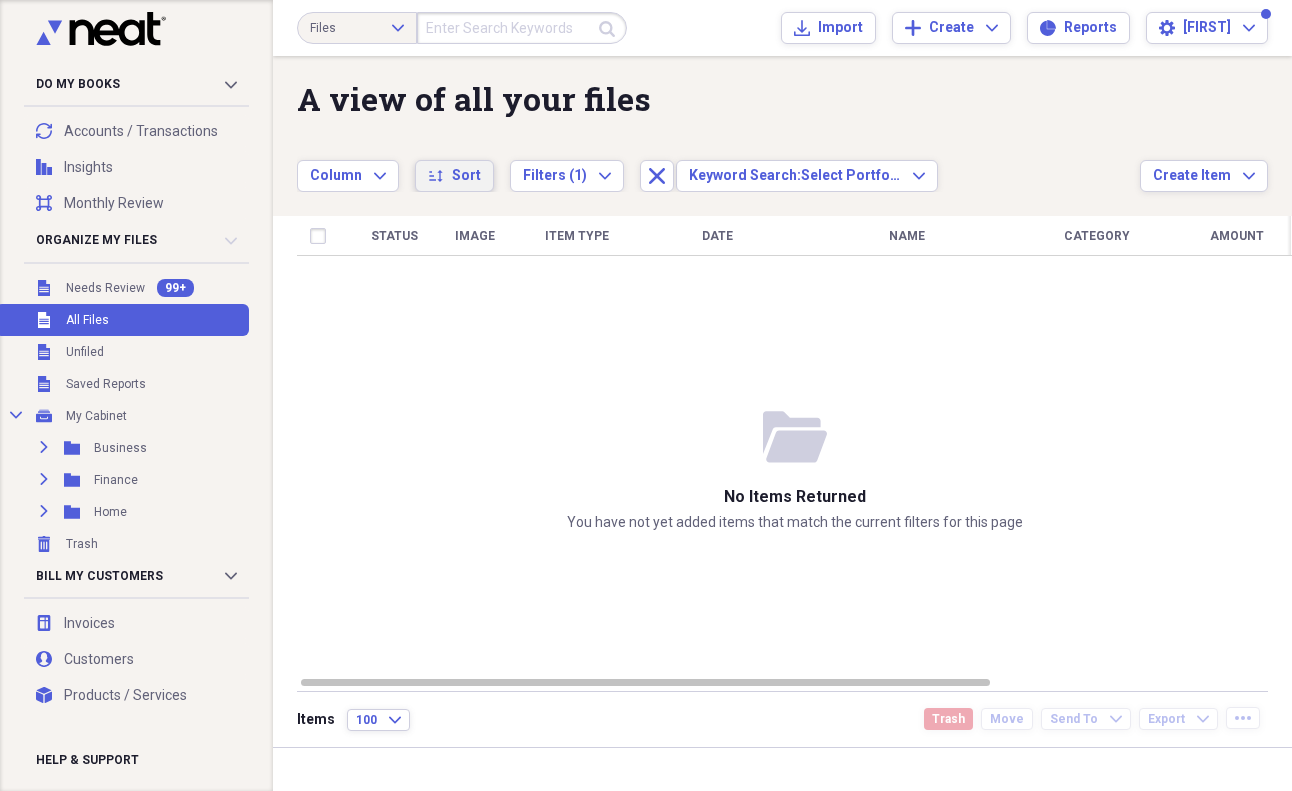 click on "Sort" at bounding box center [466, 176] 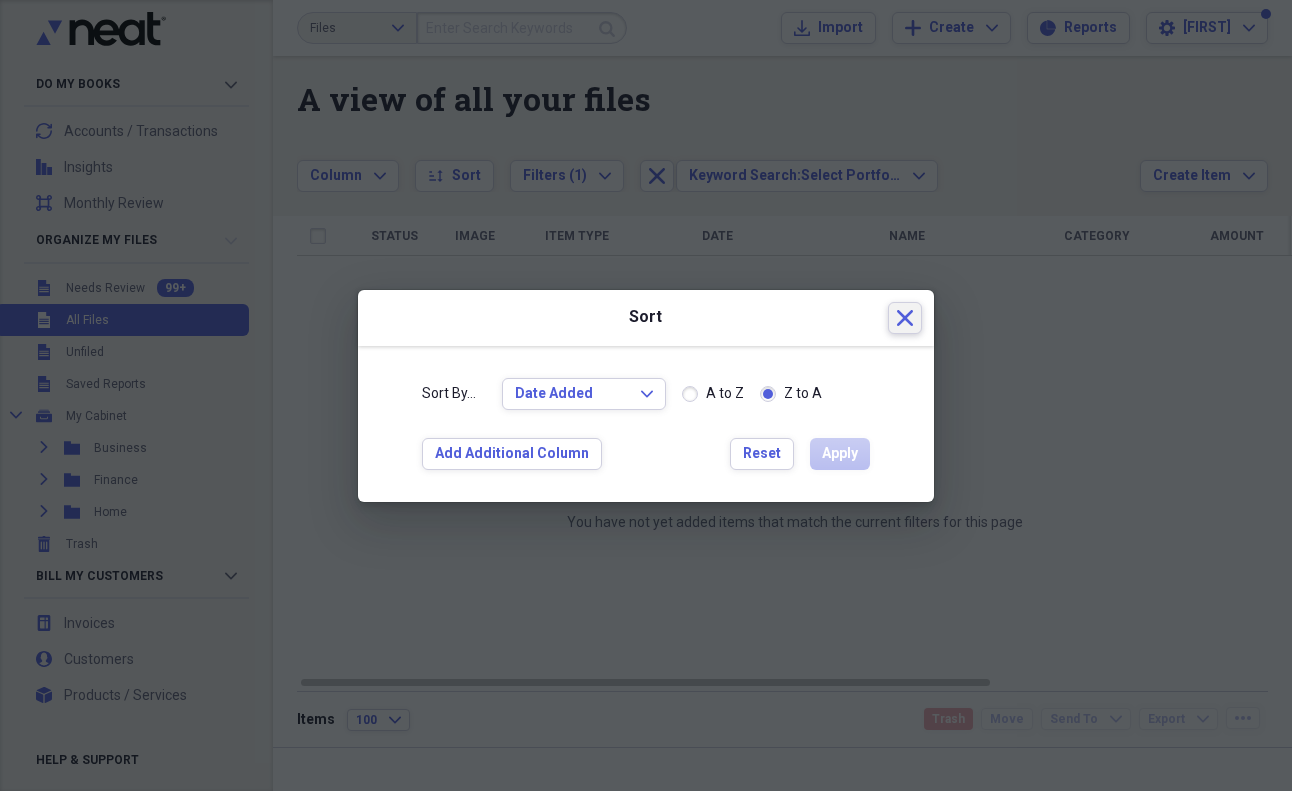 click on "Close" 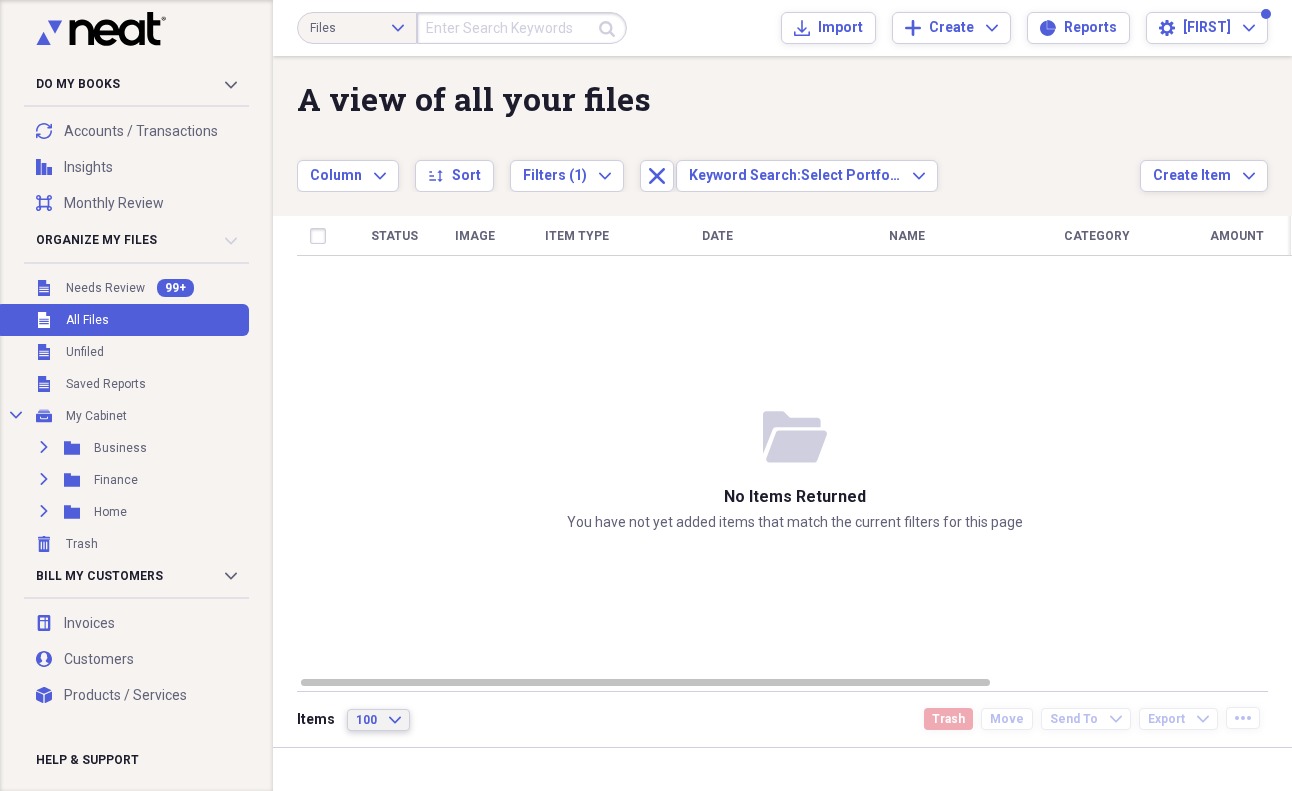 click on "100 Expand" at bounding box center (378, 720) 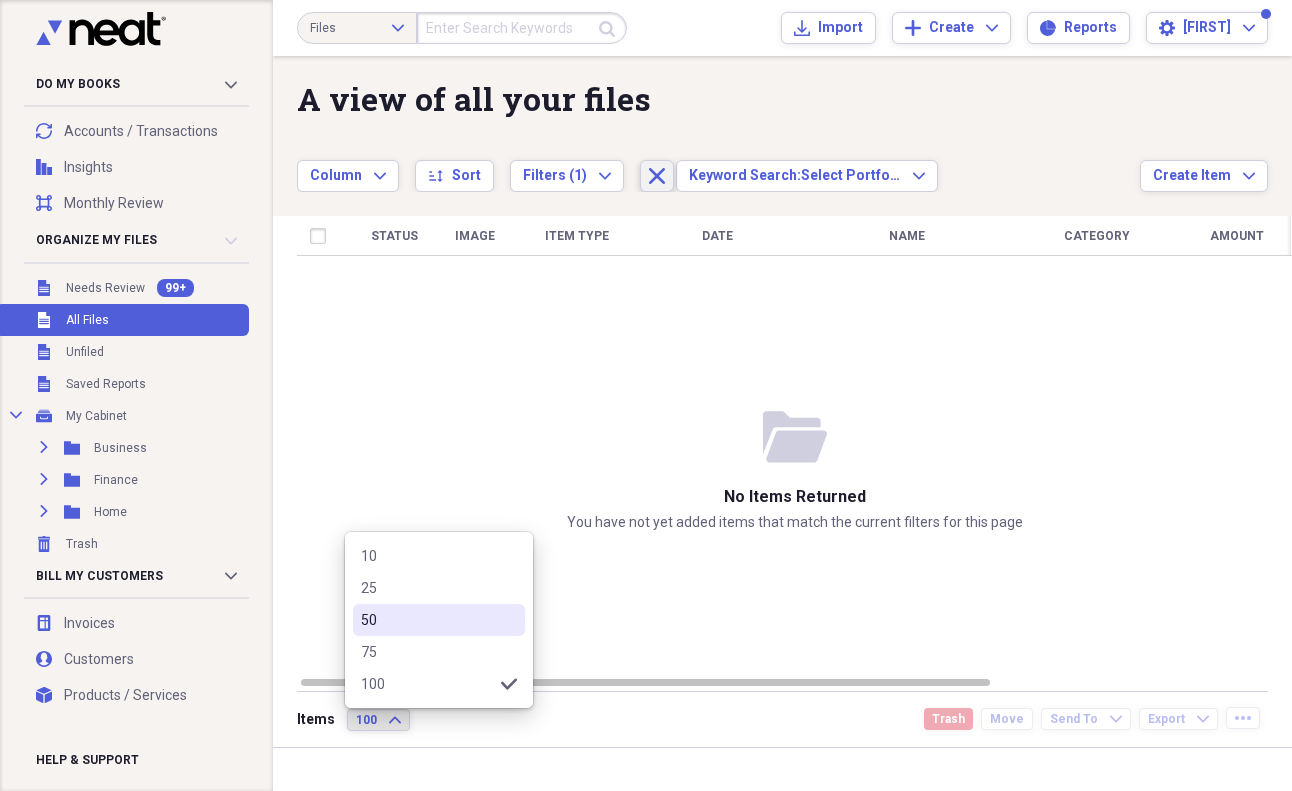 click 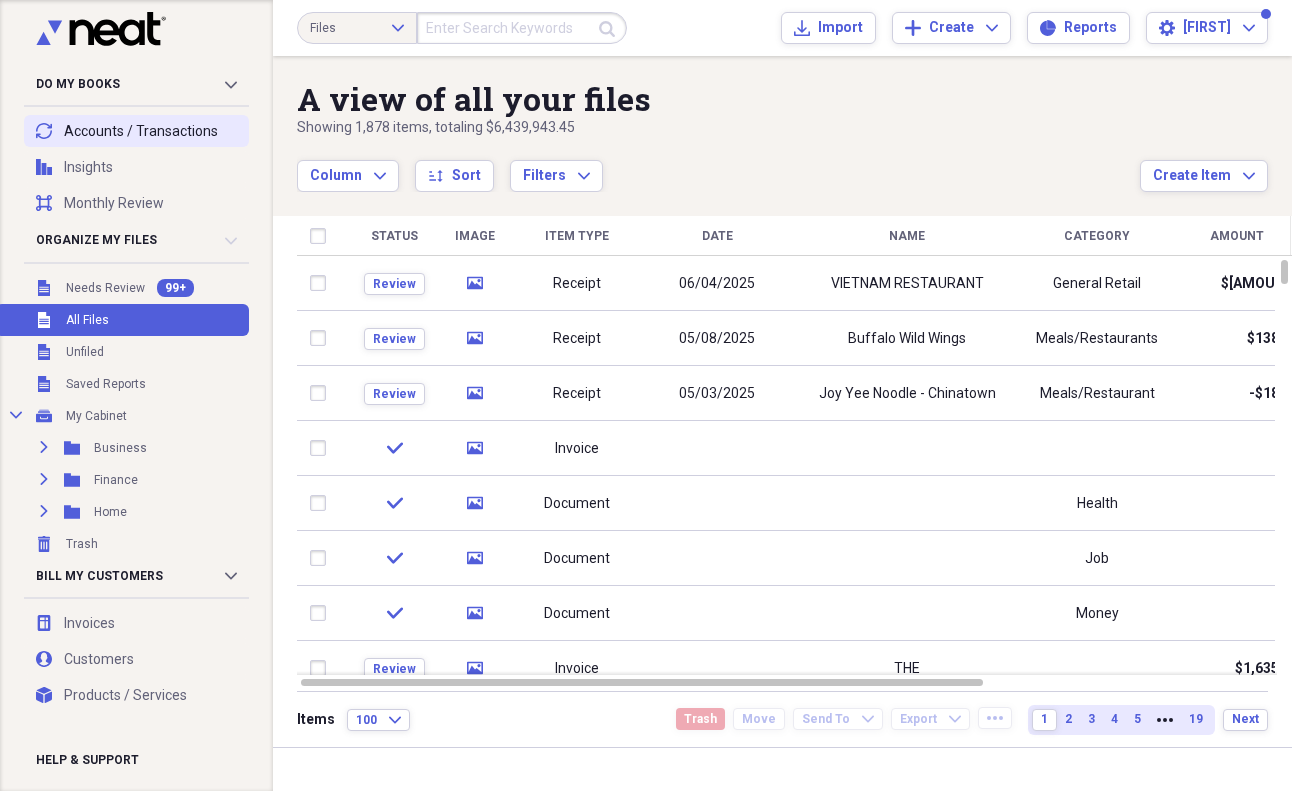 click on "transactions Accounts / Transactions" at bounding box center (136, 131) 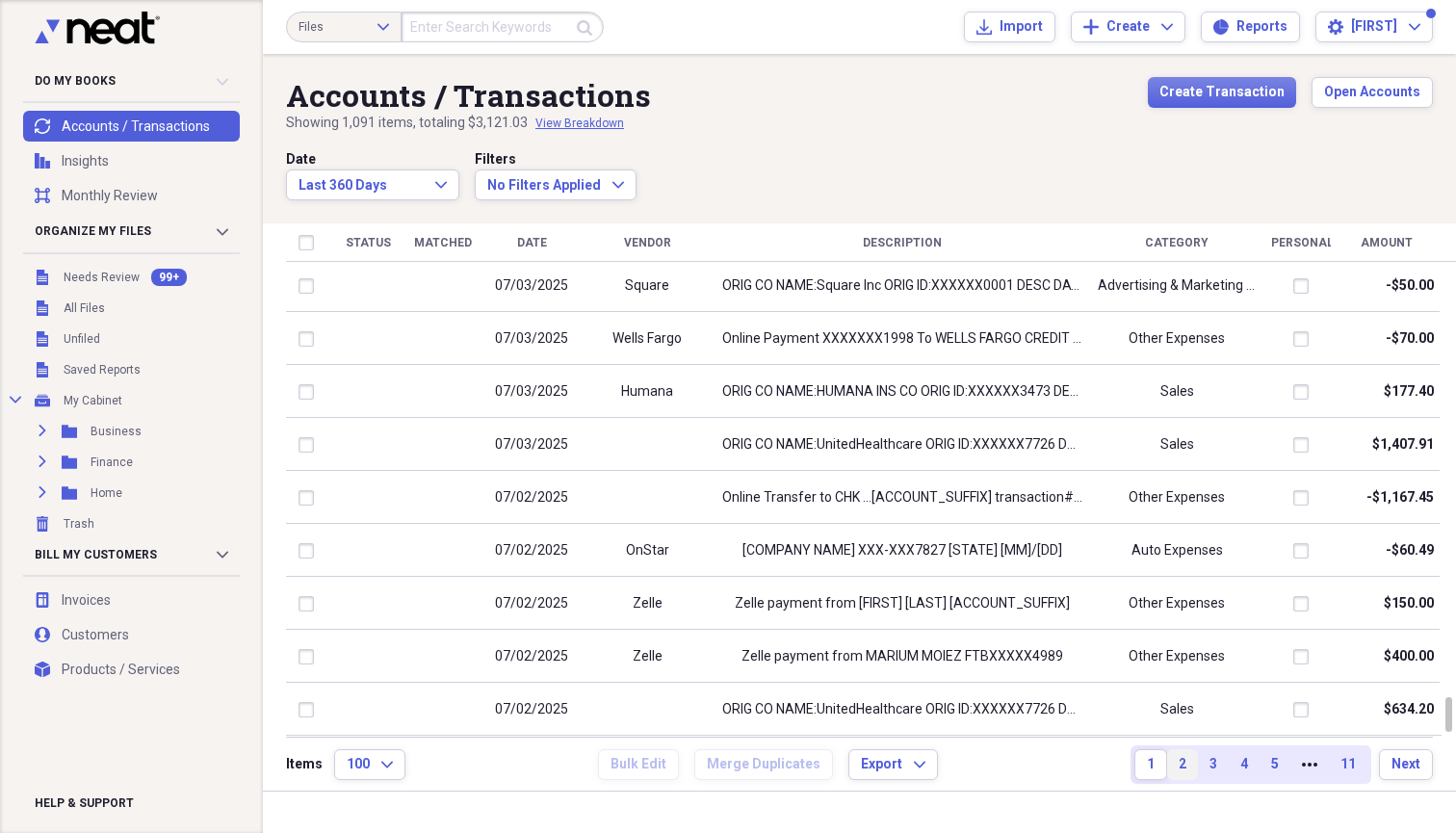 click on "2" at bounding box center (1183, 765) 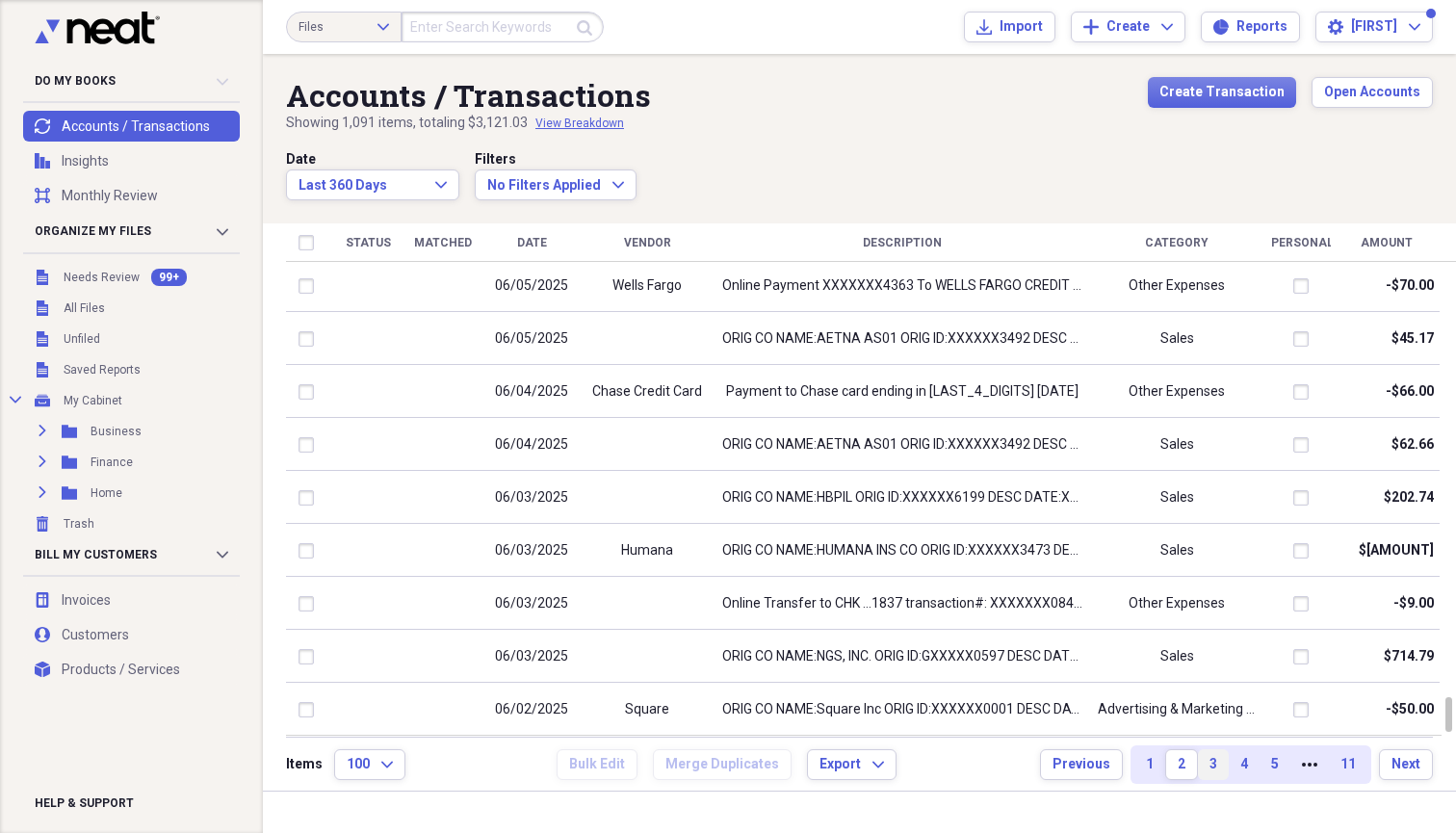 click on "3" at bounding box center (1213, 765) 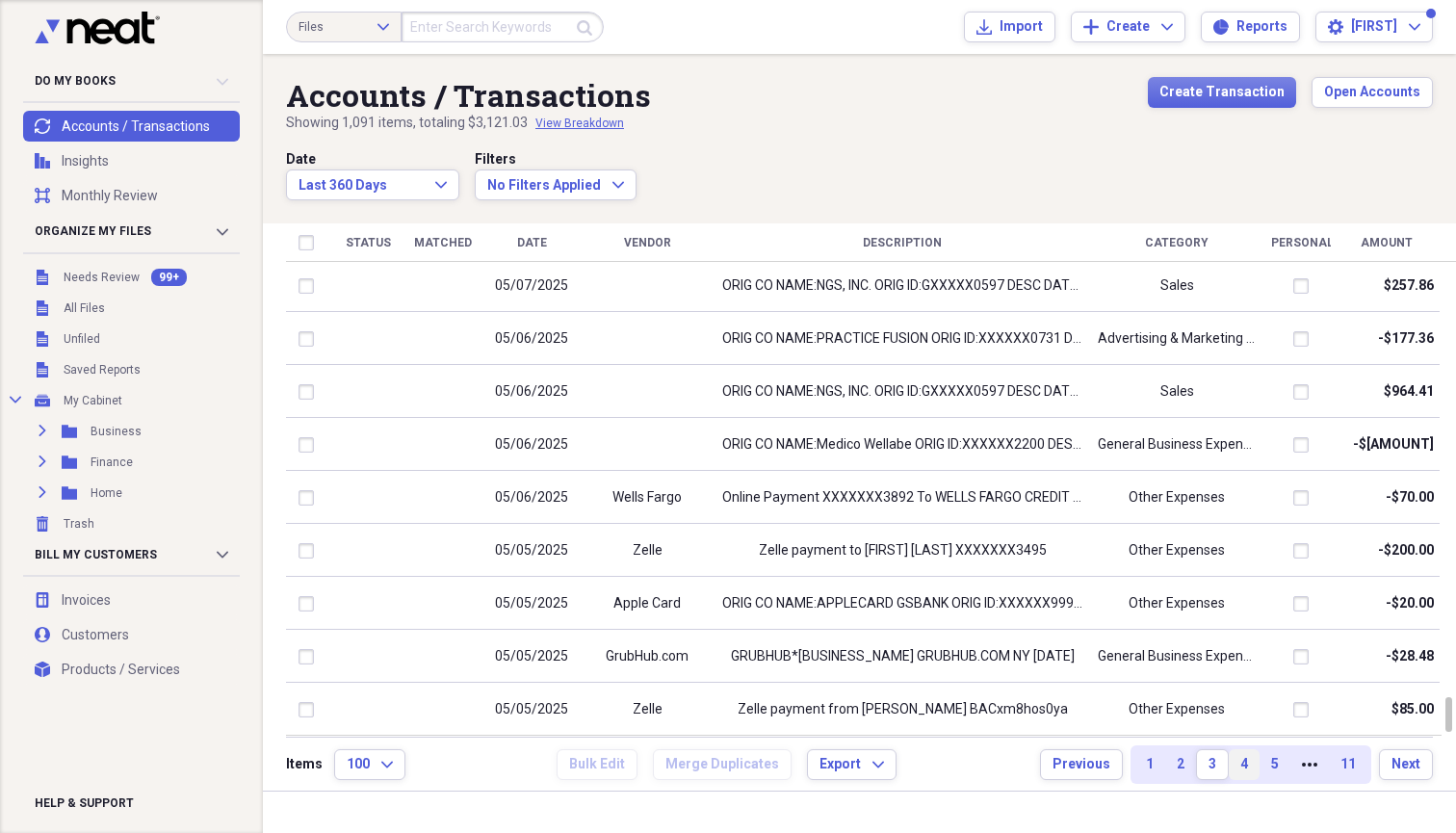click on "4" at bounding box center [1244, 765] 